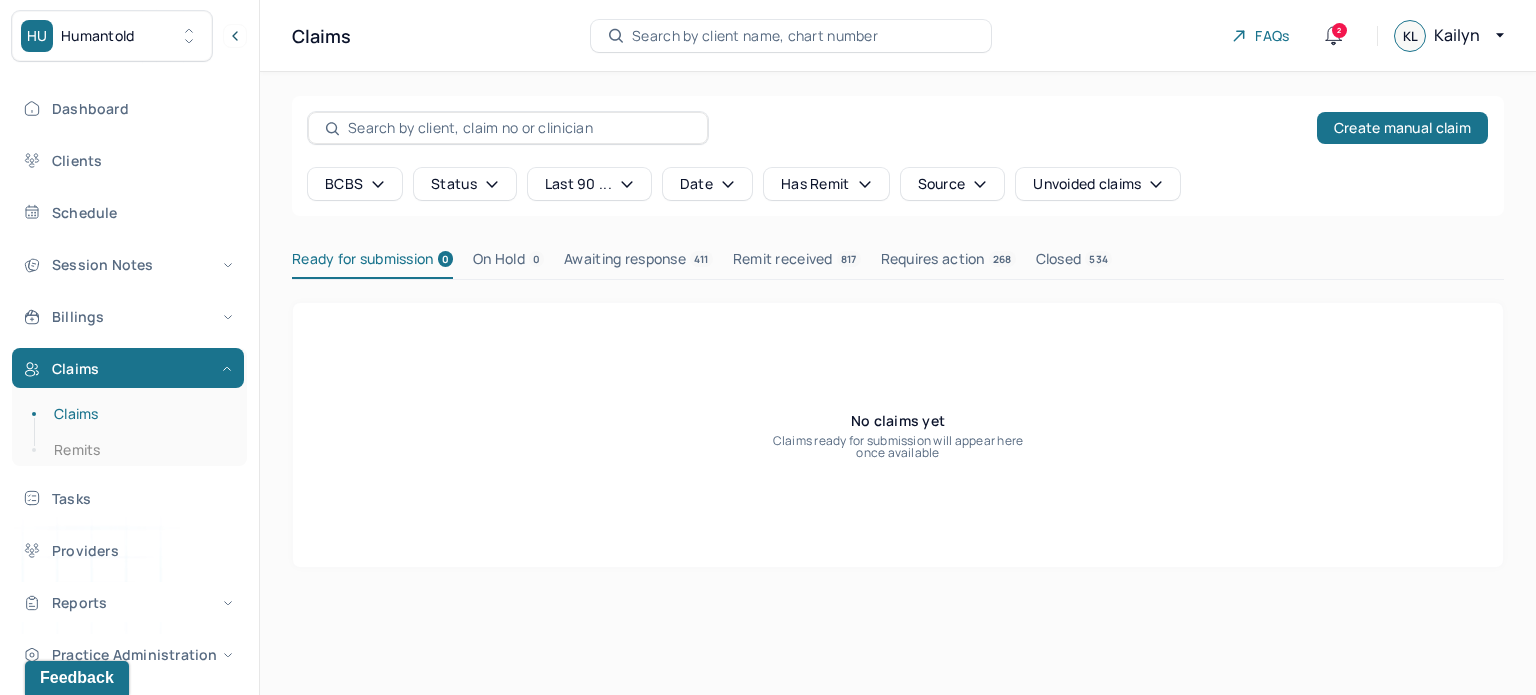 scroll, scrollTop: 0, scrollLeft: 0, axis: both 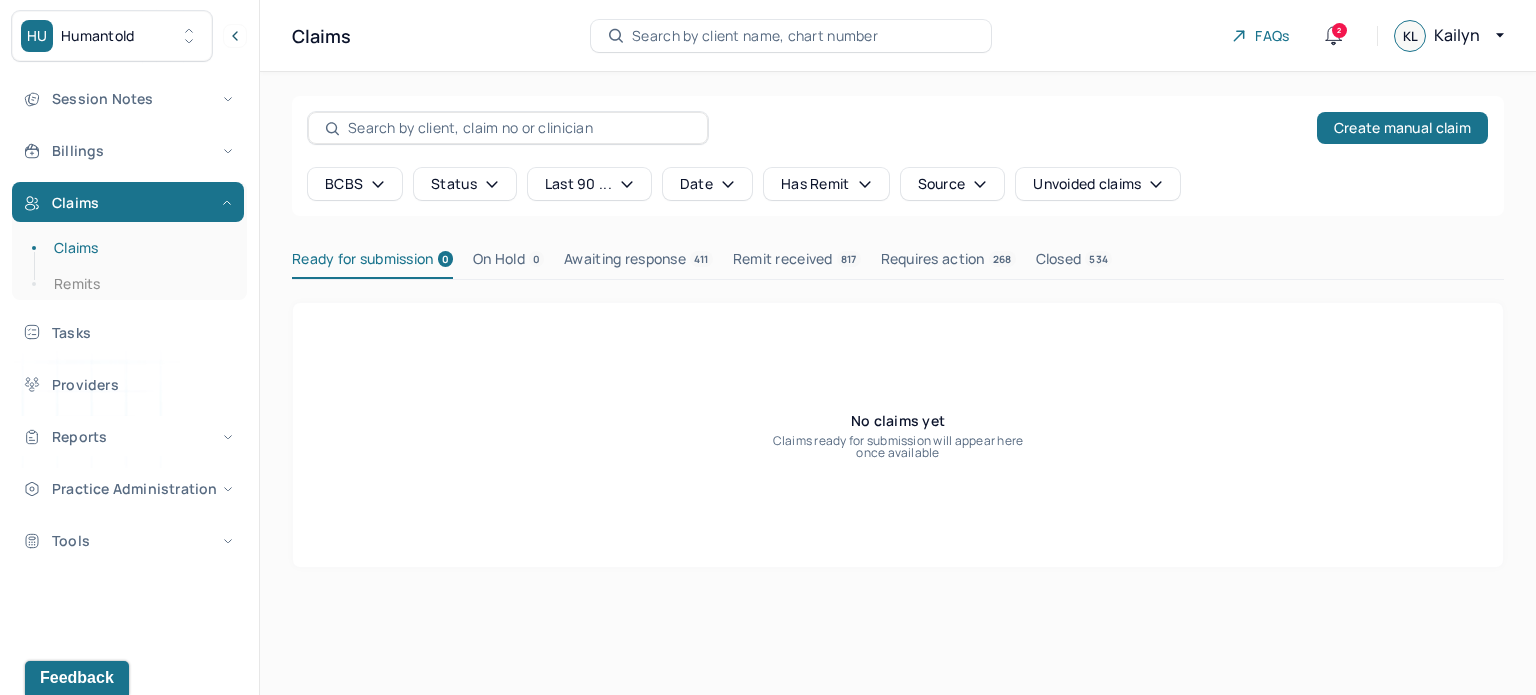 click on "Search by client name, chart number" at bounding box center (755, 36) 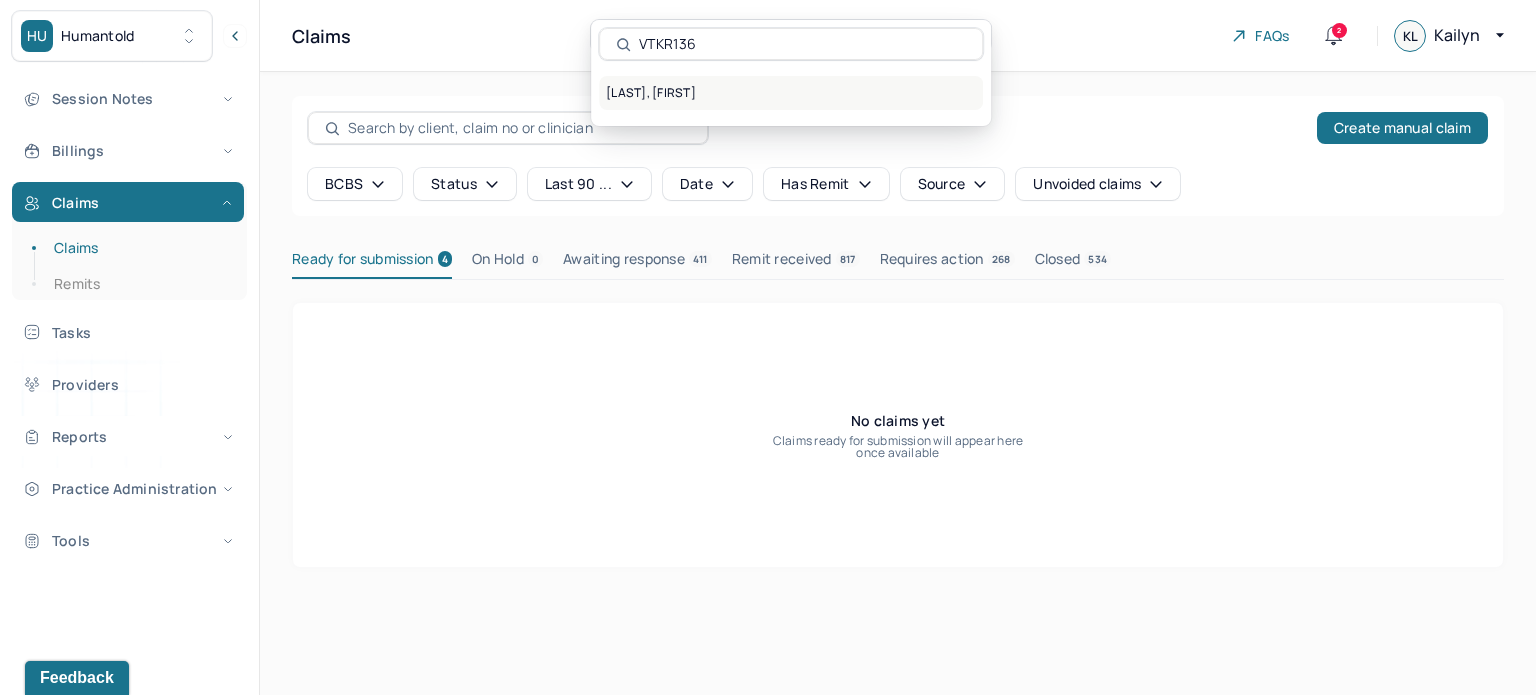 type on "VTKR136" 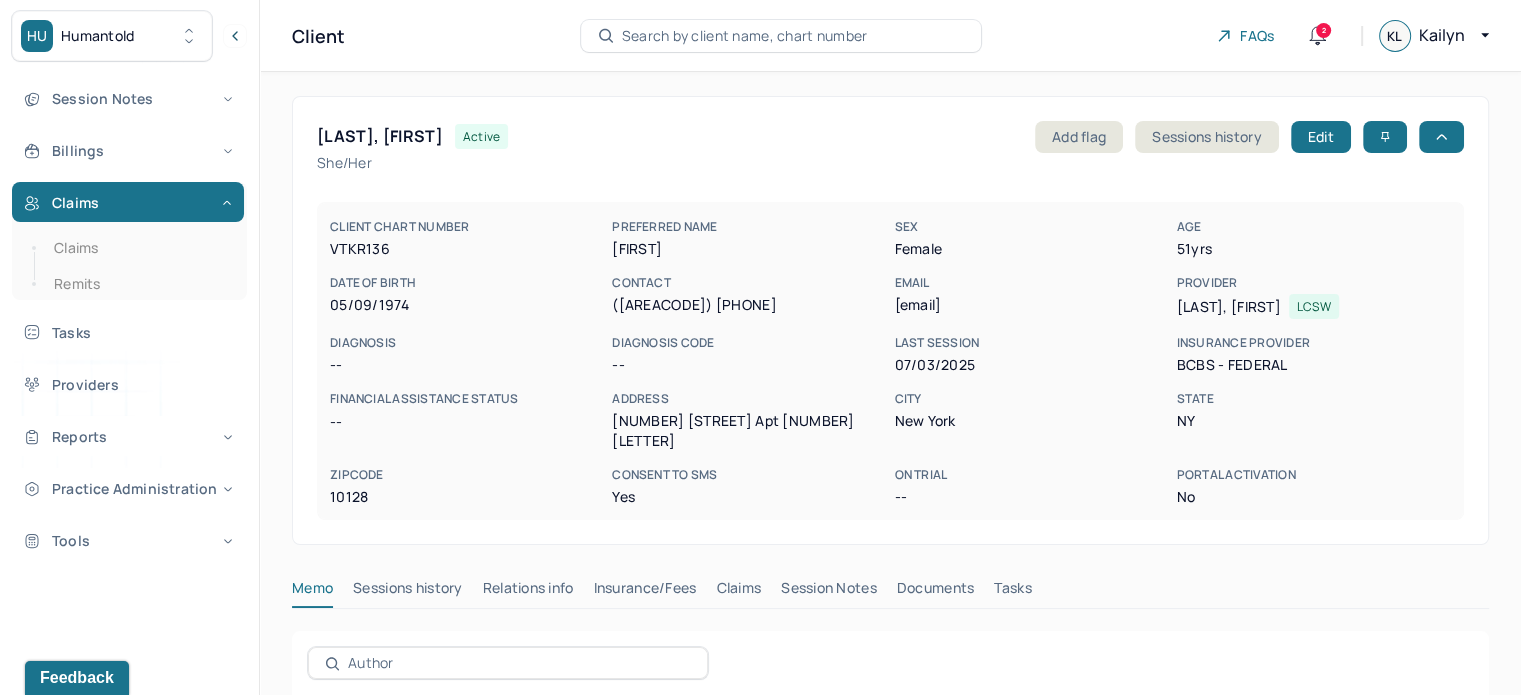 click on "Claims" at bounding box center [738, 592] 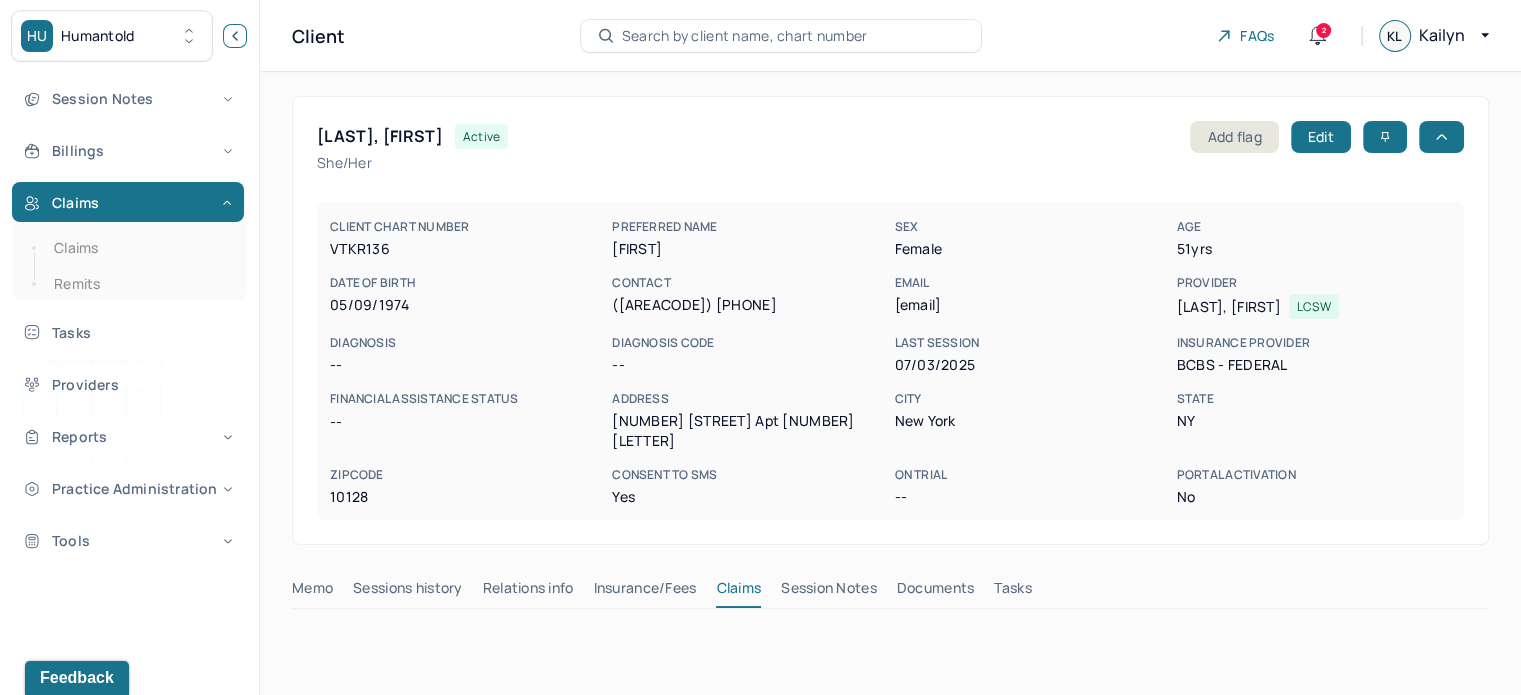 click at bounding box center [235, 36] 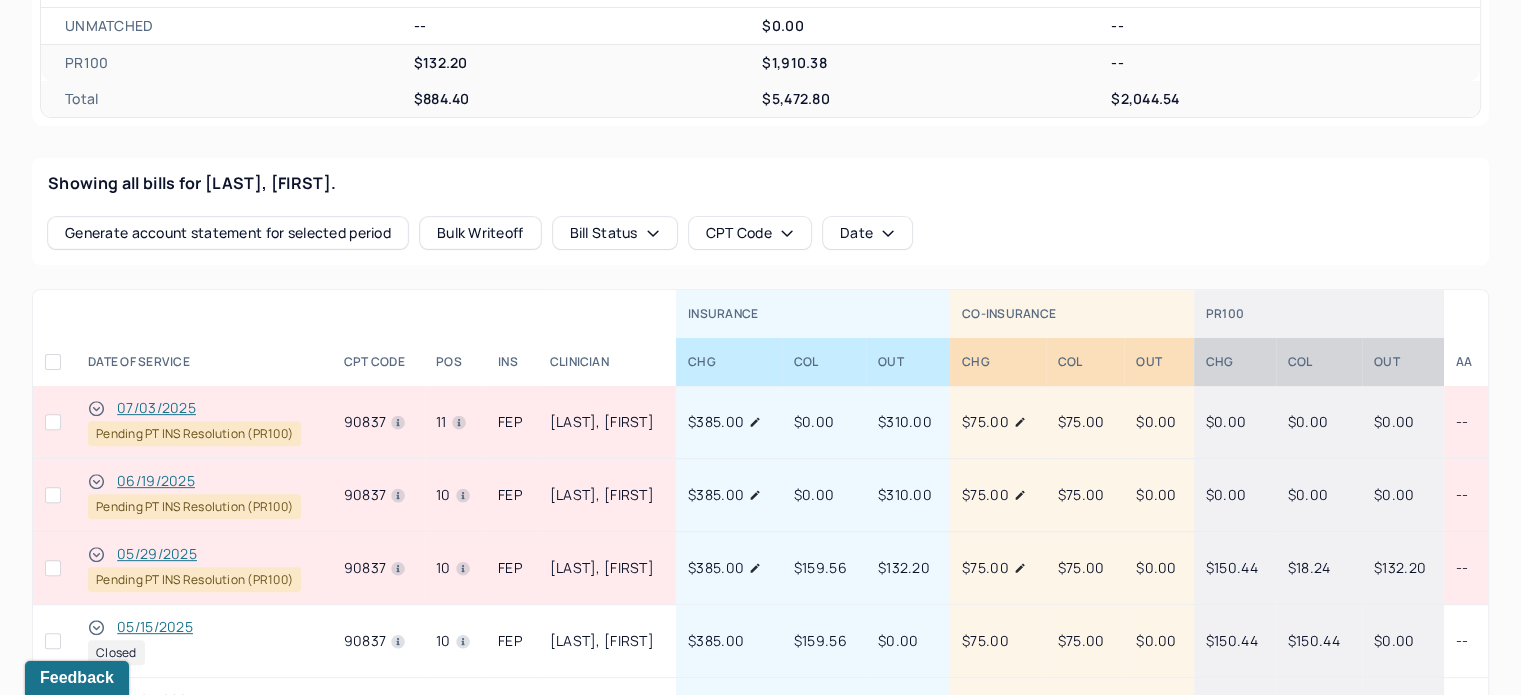 scroll, scrollTop: 700, scrollLeft: 0, axis: vertical 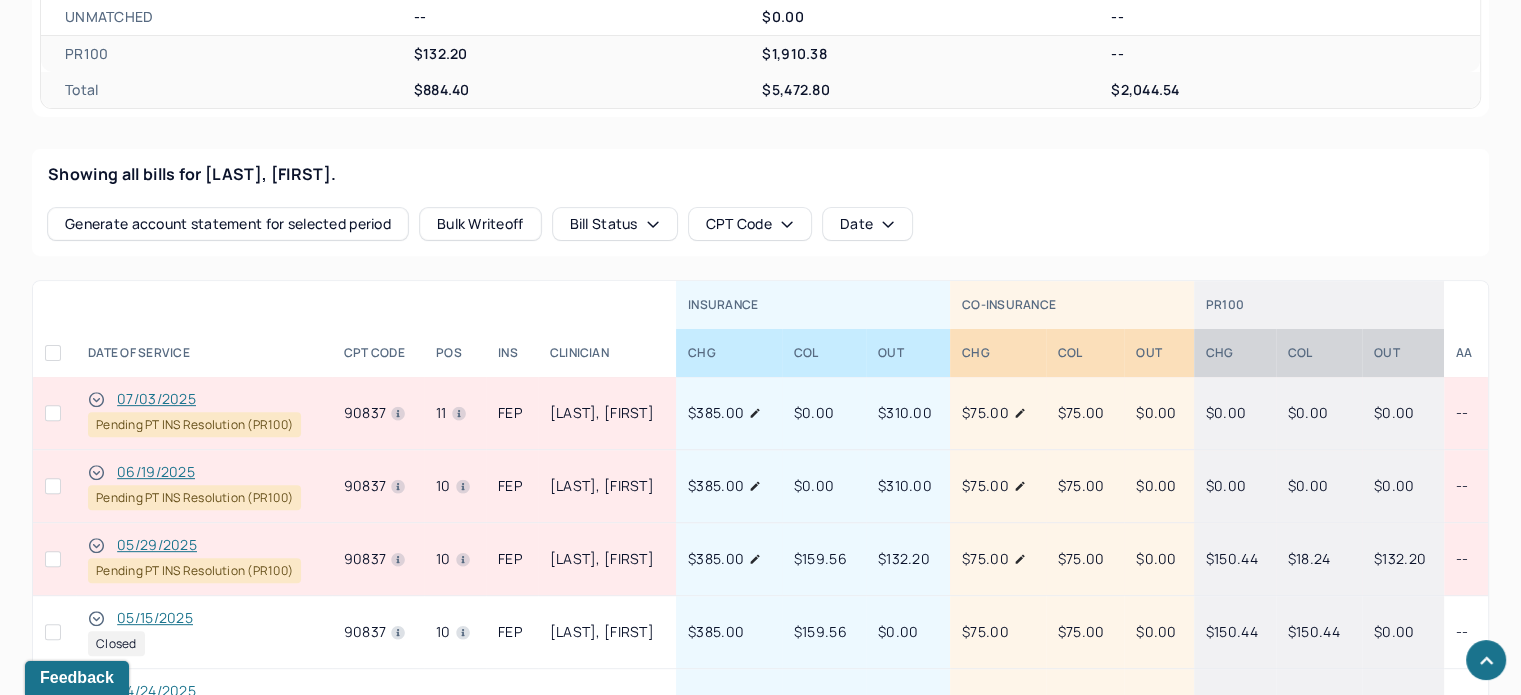 click on "06/19/2025" at bounding box center [156, 472] 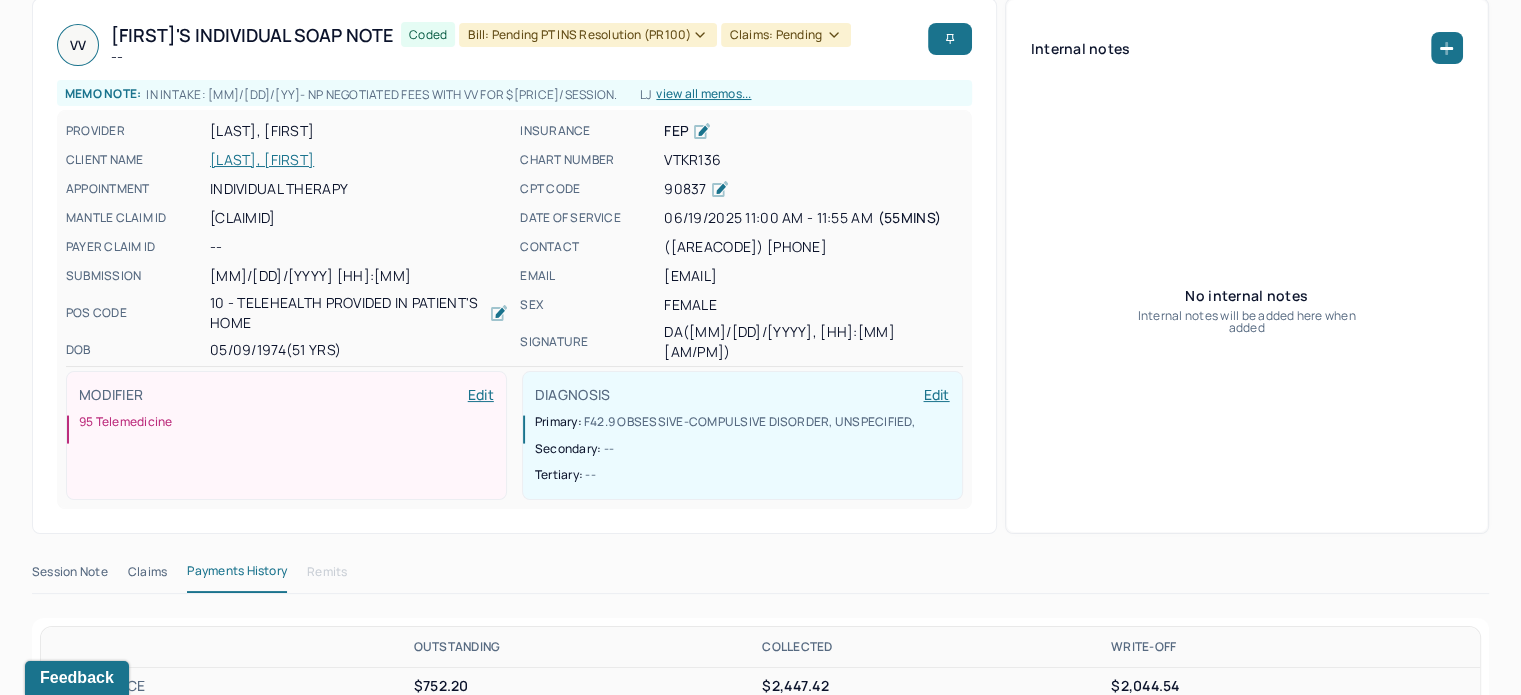 scroll, scrollTop: 300, scrollLeft: 0, axis: vertical 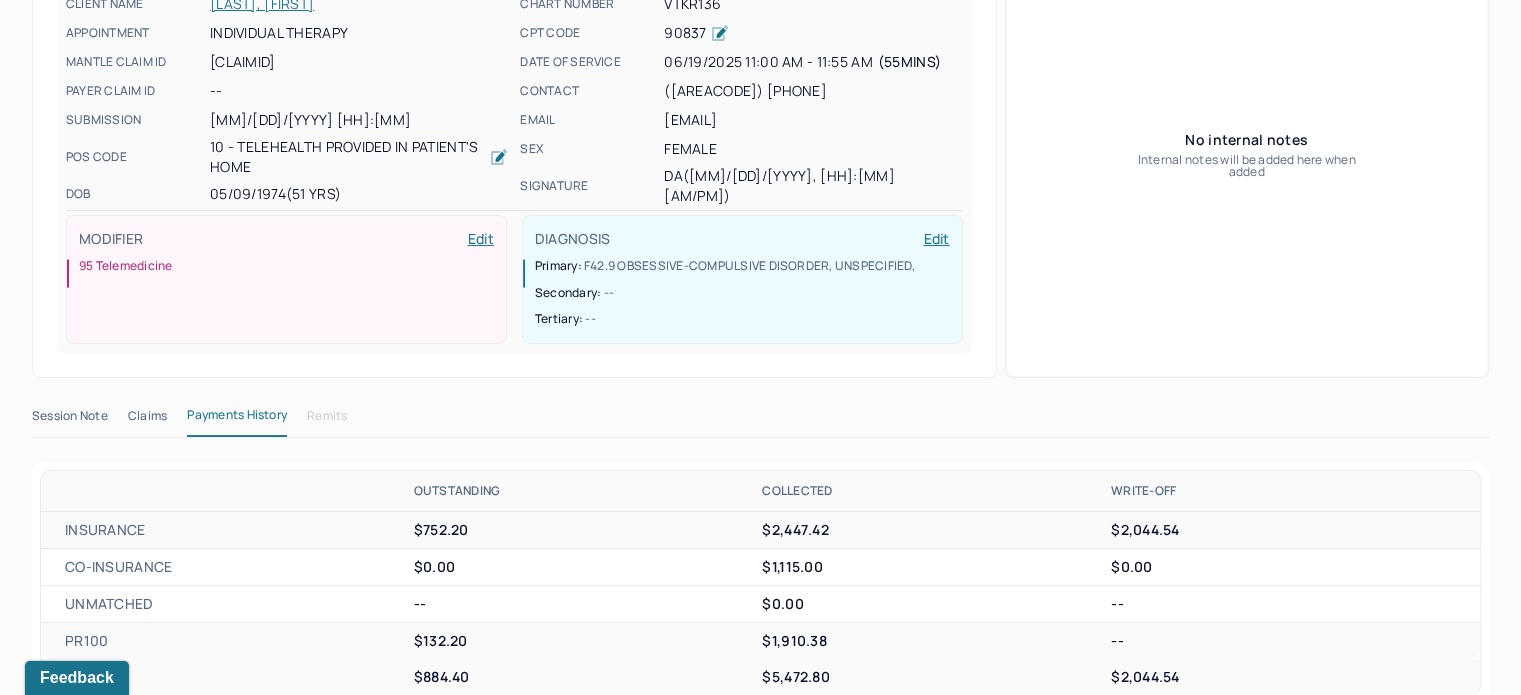 click on "Claims" at bounding box center [147, 420] 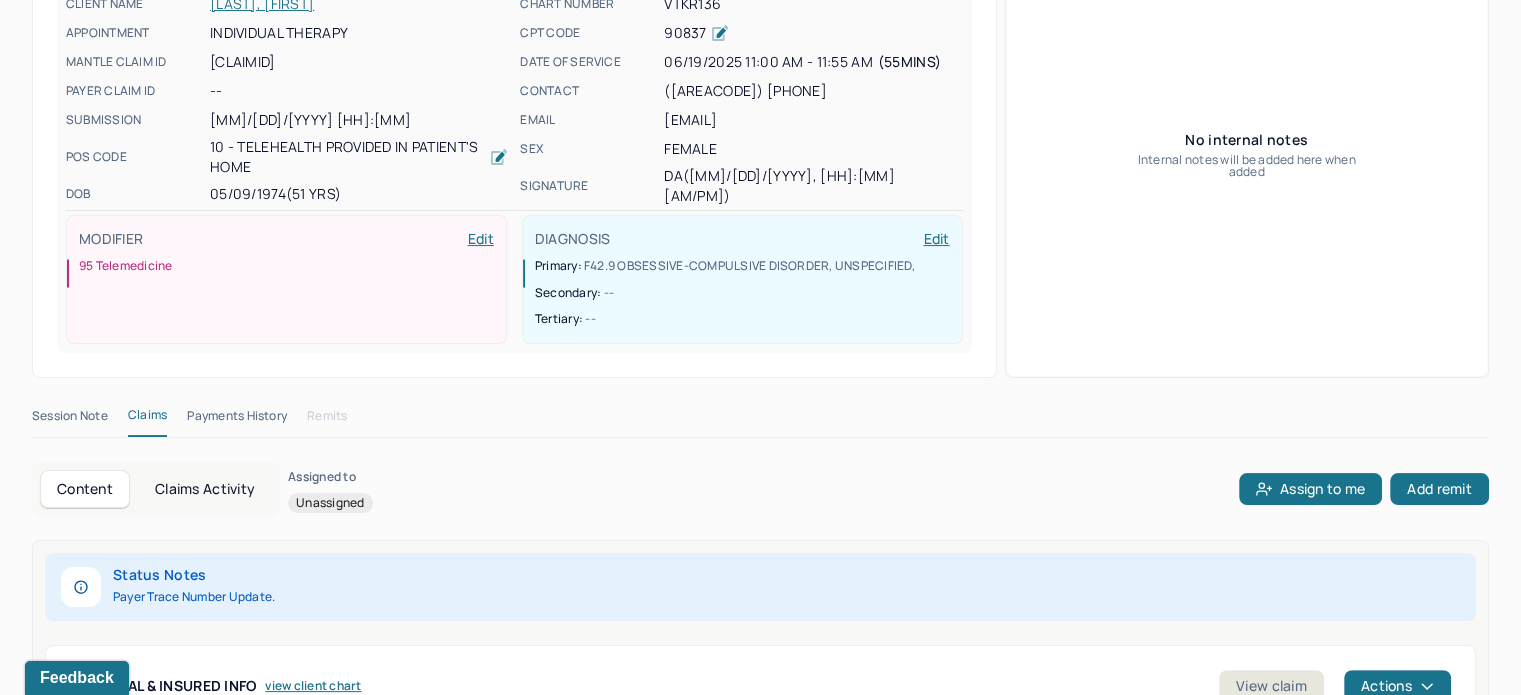 click on "Claims Activity" at bounding box center [205, 489] 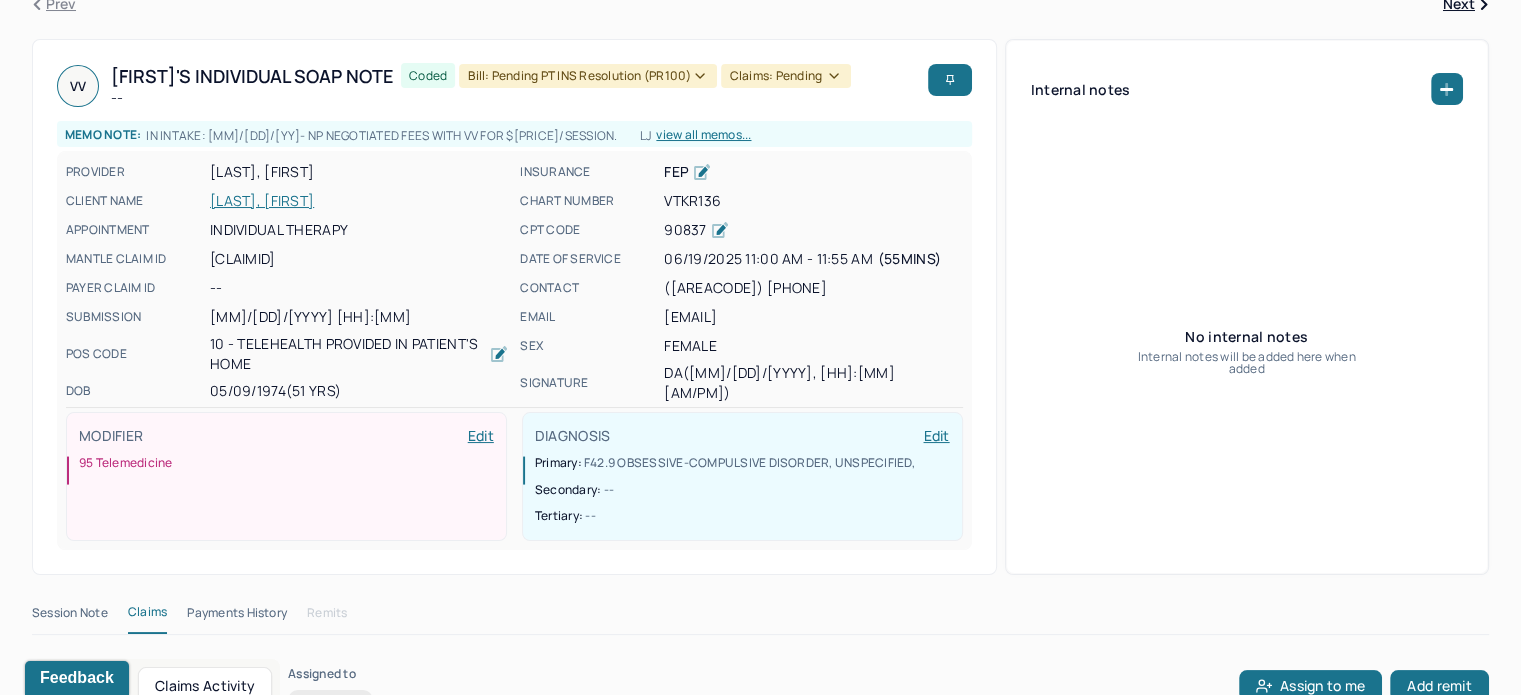 scroll, scrollTop: 0, scrollLeft: 0, axis: both 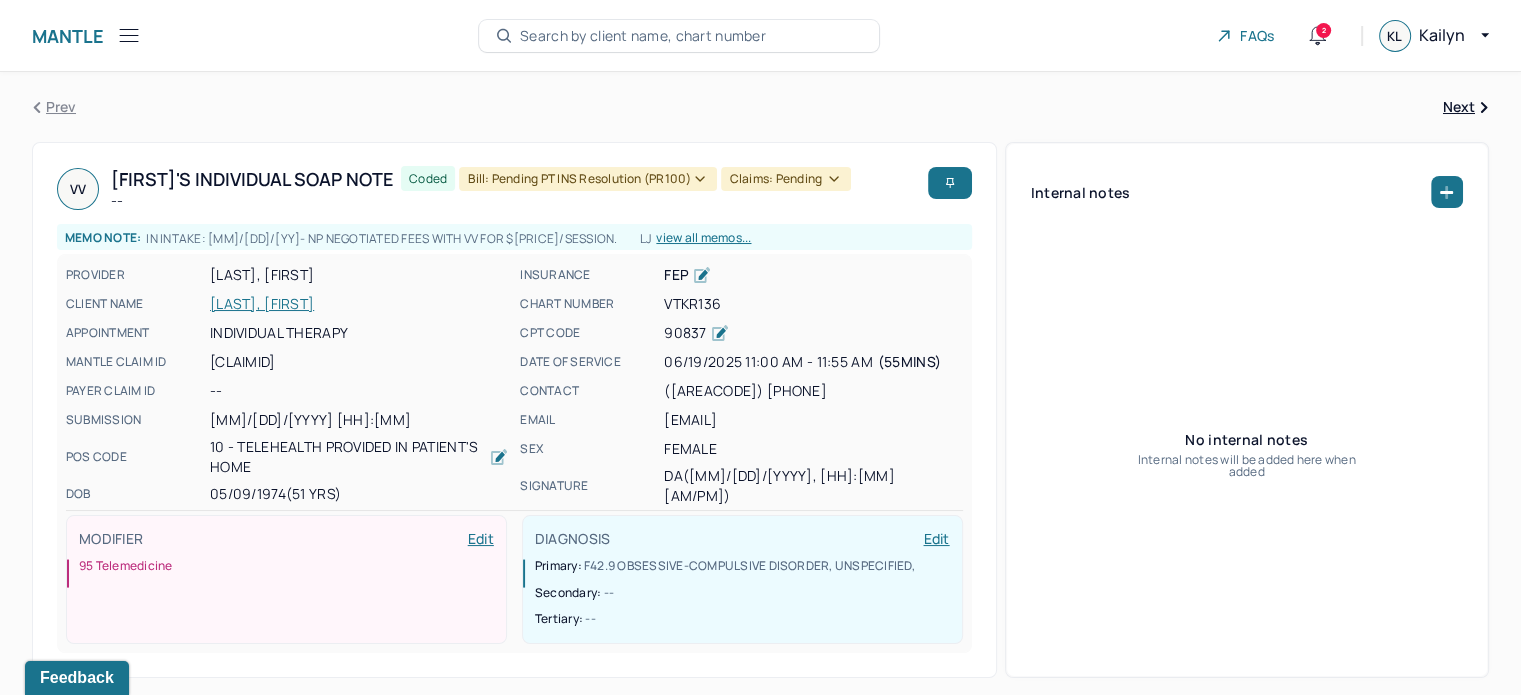 click on "[LAST], [FIRST]" at bounding box center (359, 304) 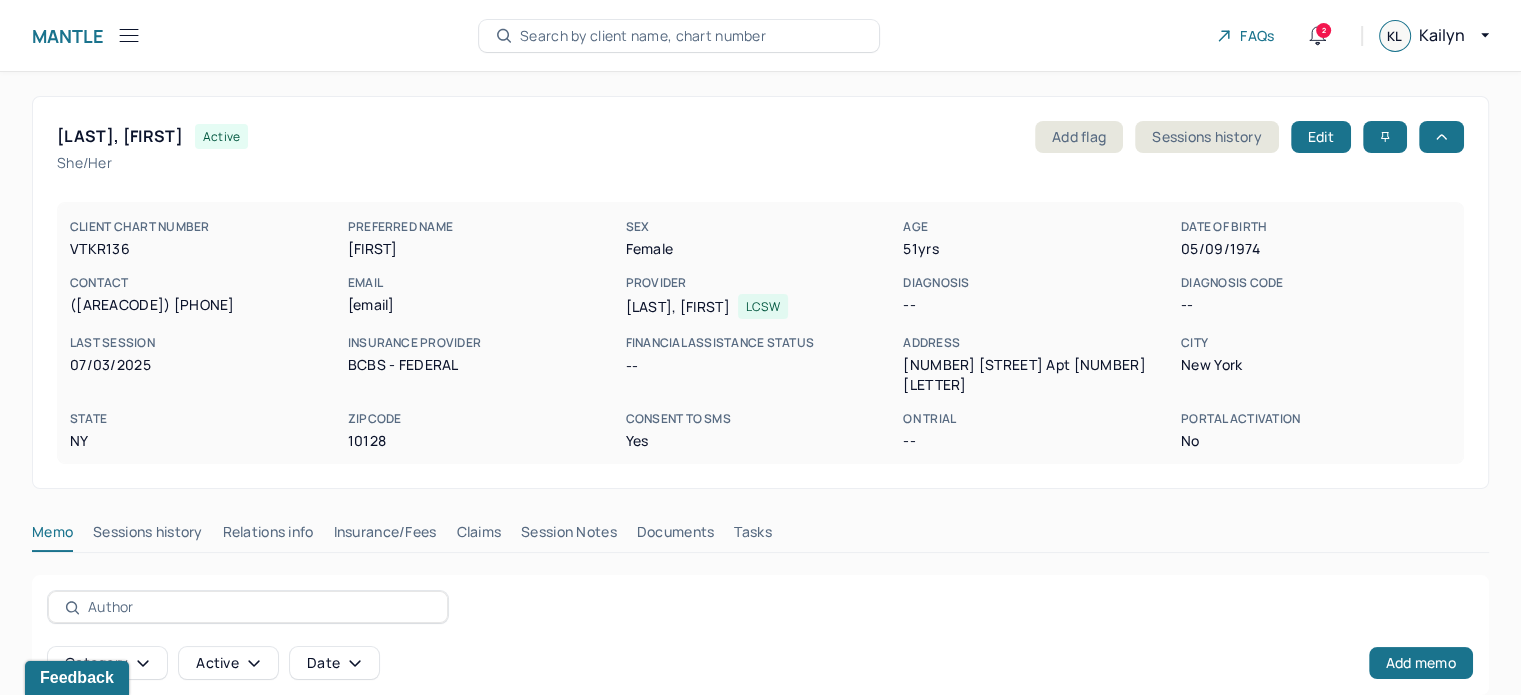 click on "Claims" at bounding box center [478, 536] 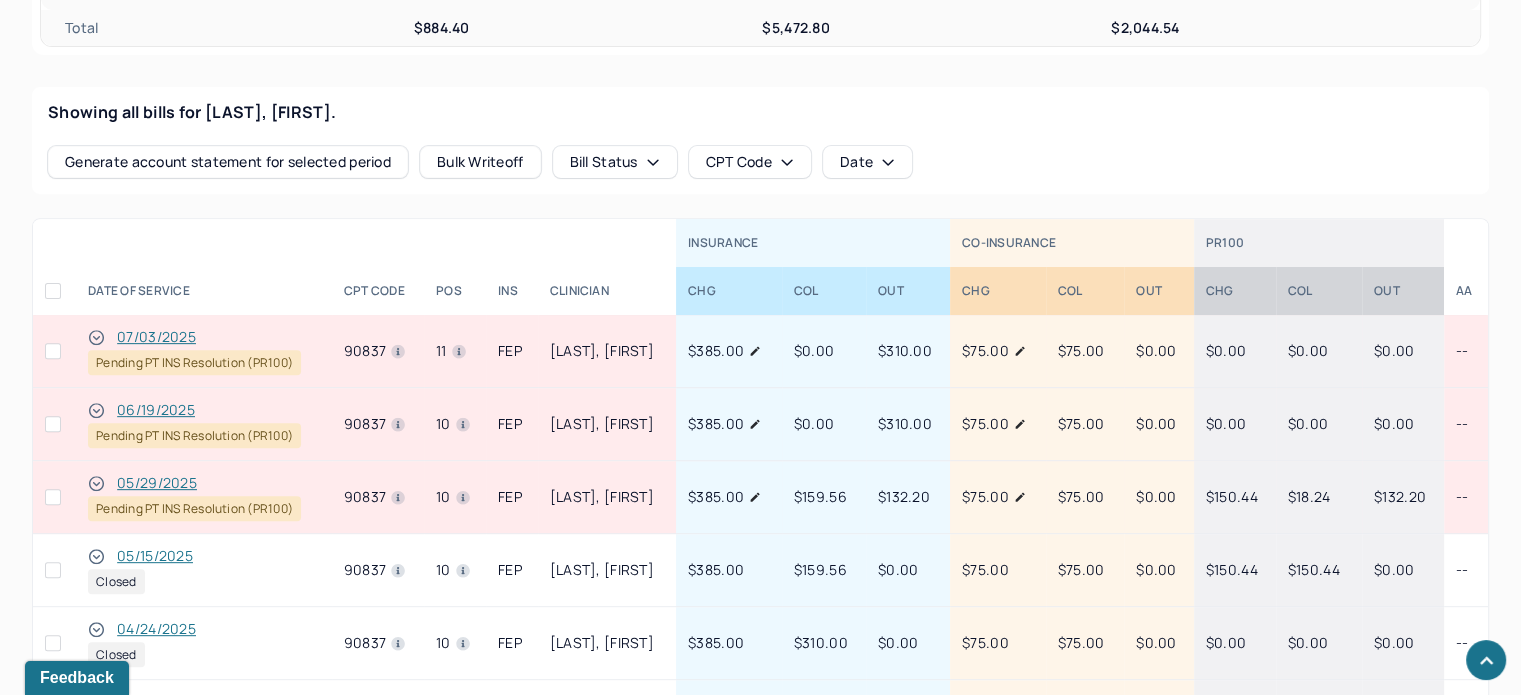 scroll, scrollTop: 800, scrollLeft: 0, axis: vertical 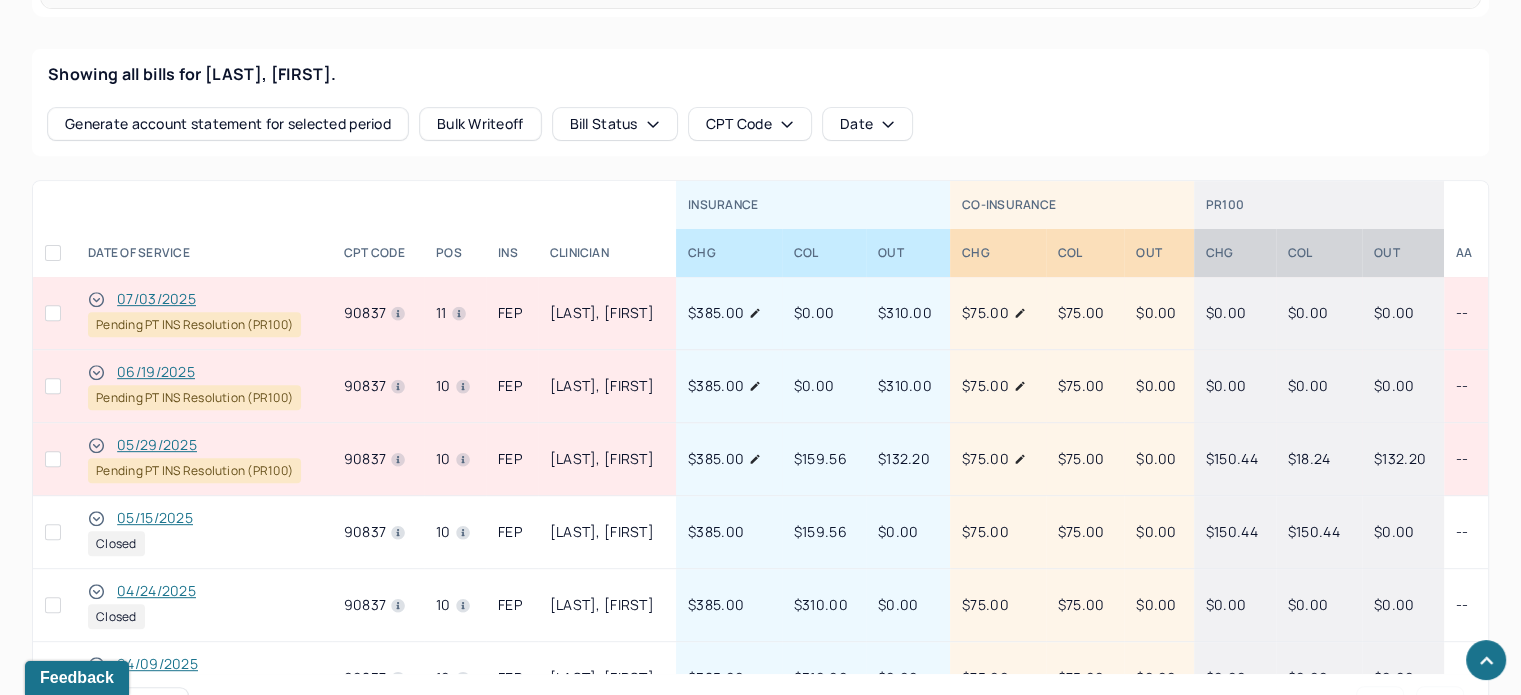 click on "07/03/2025" at bounding box center (156, 299) 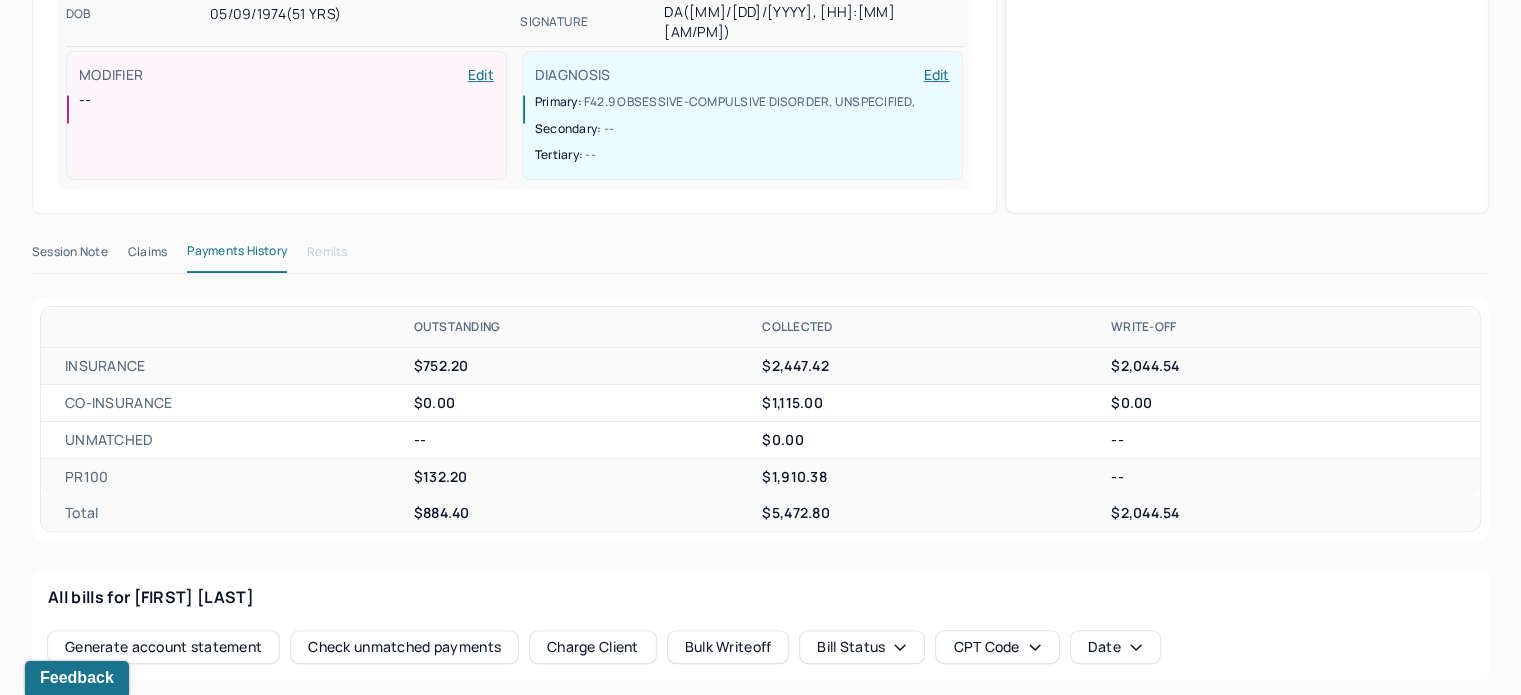 scroll, scrollTop: 100, scrollLeft: 0, axis: vertical 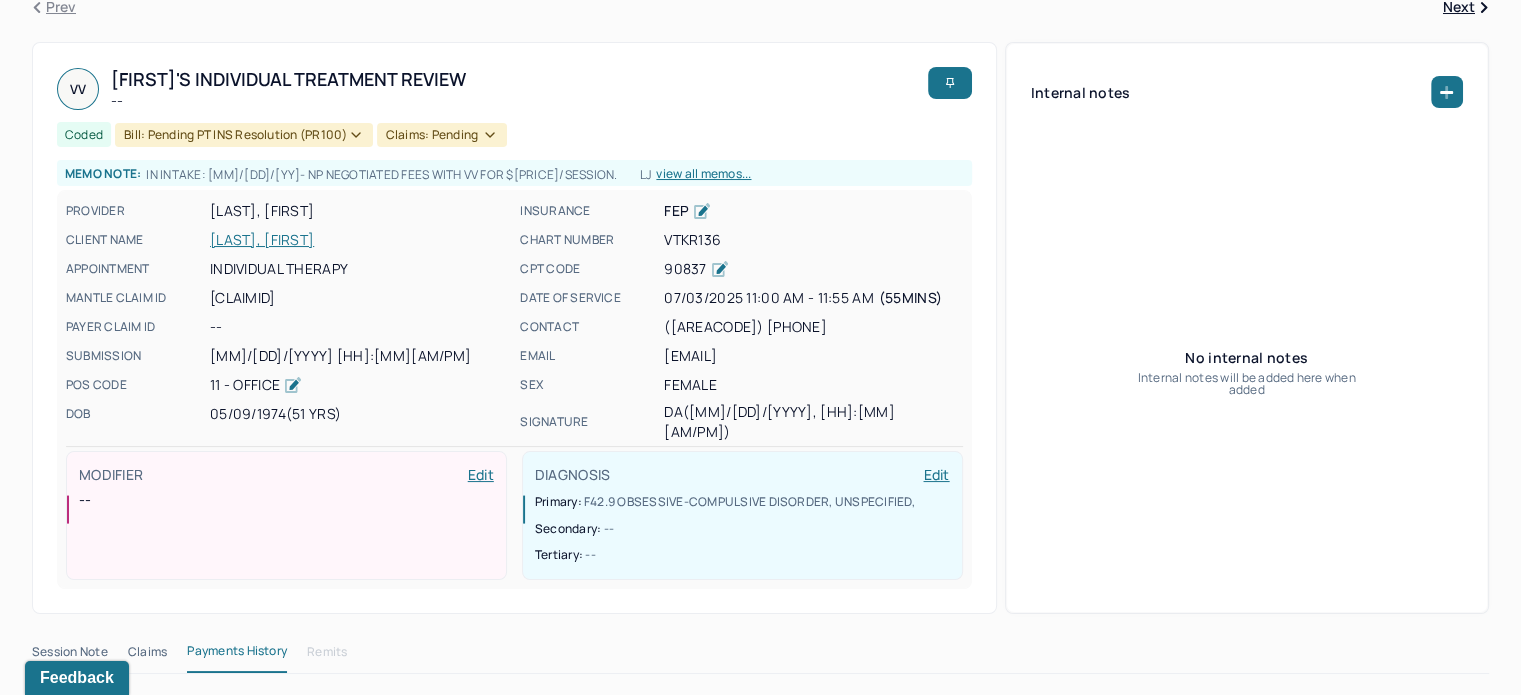 click on "[LAST], [FIRST]" at bounding box center (359, 240) 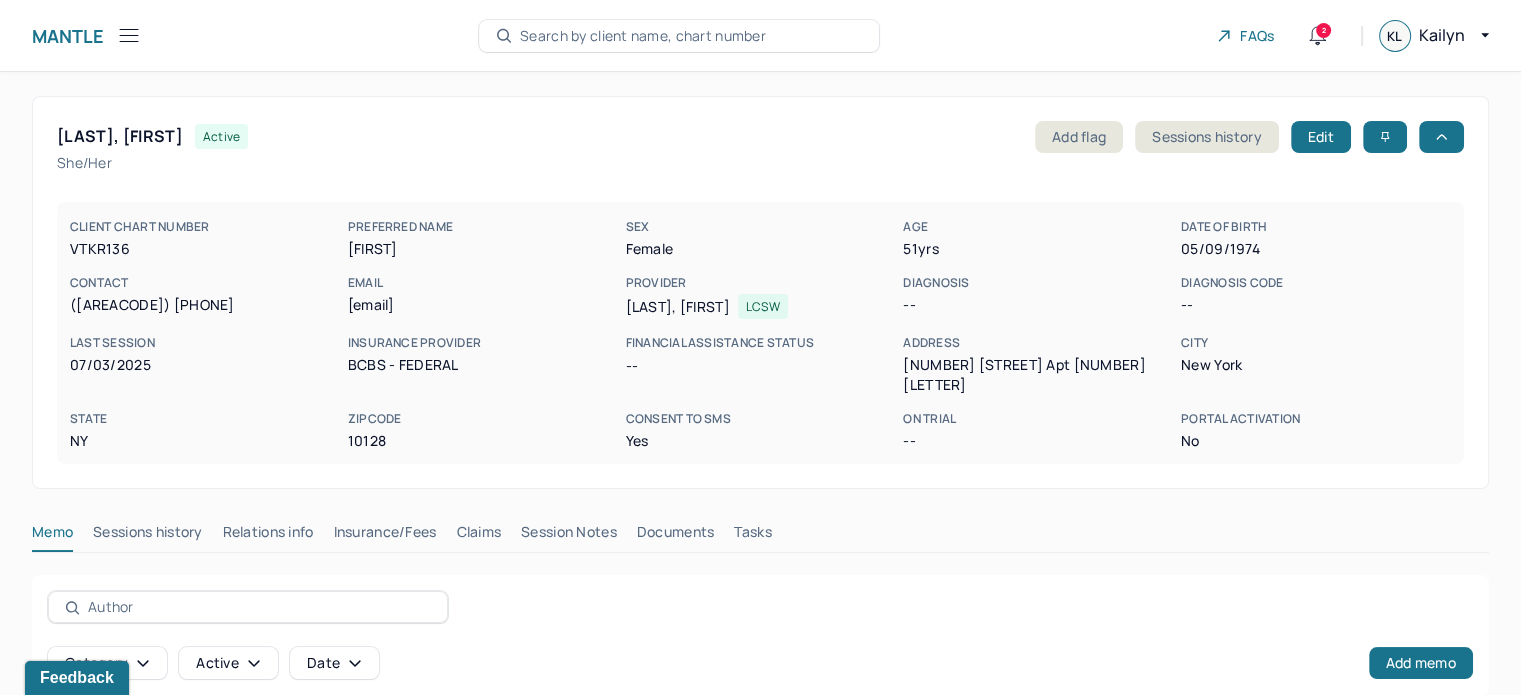 click on "Claims" at bounding box center (478, 536) 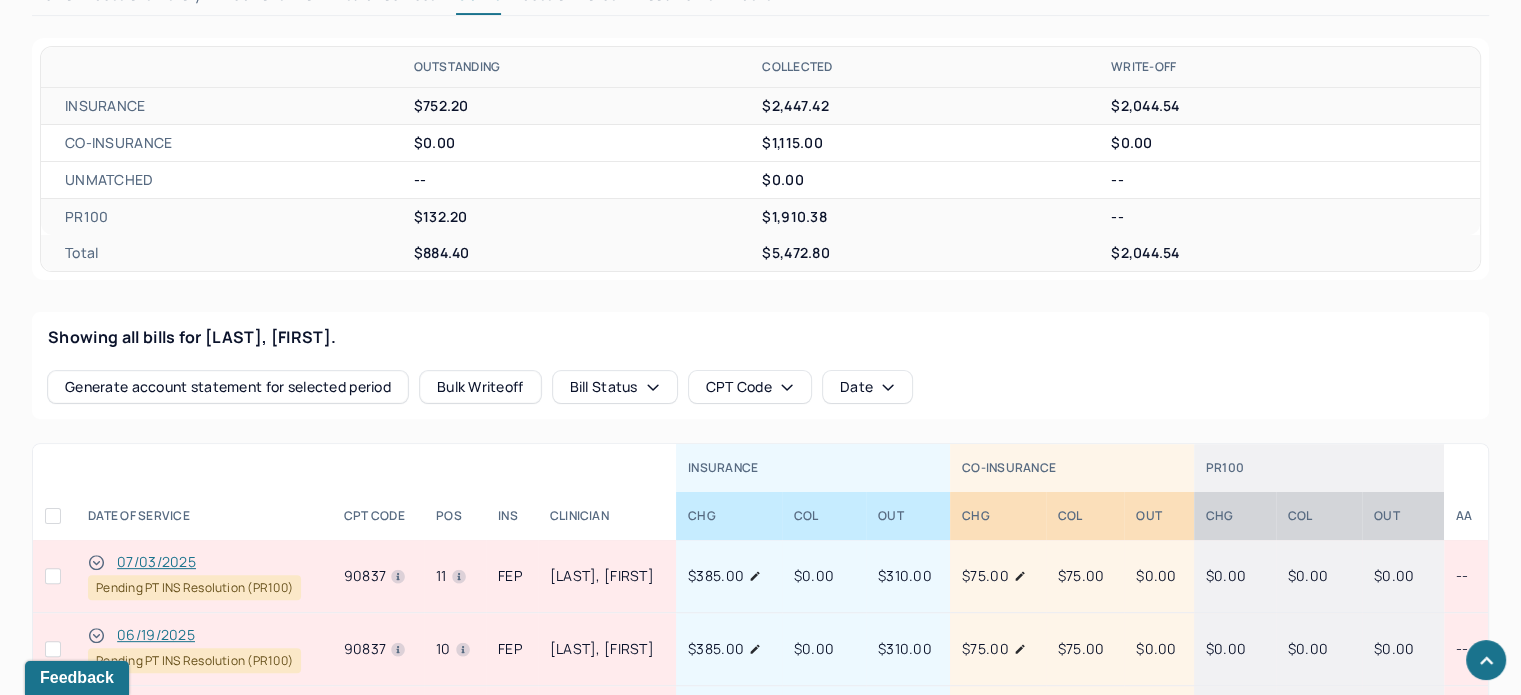 scroll, scrollTop: 700, scrollLeft: 0, axis: vertical 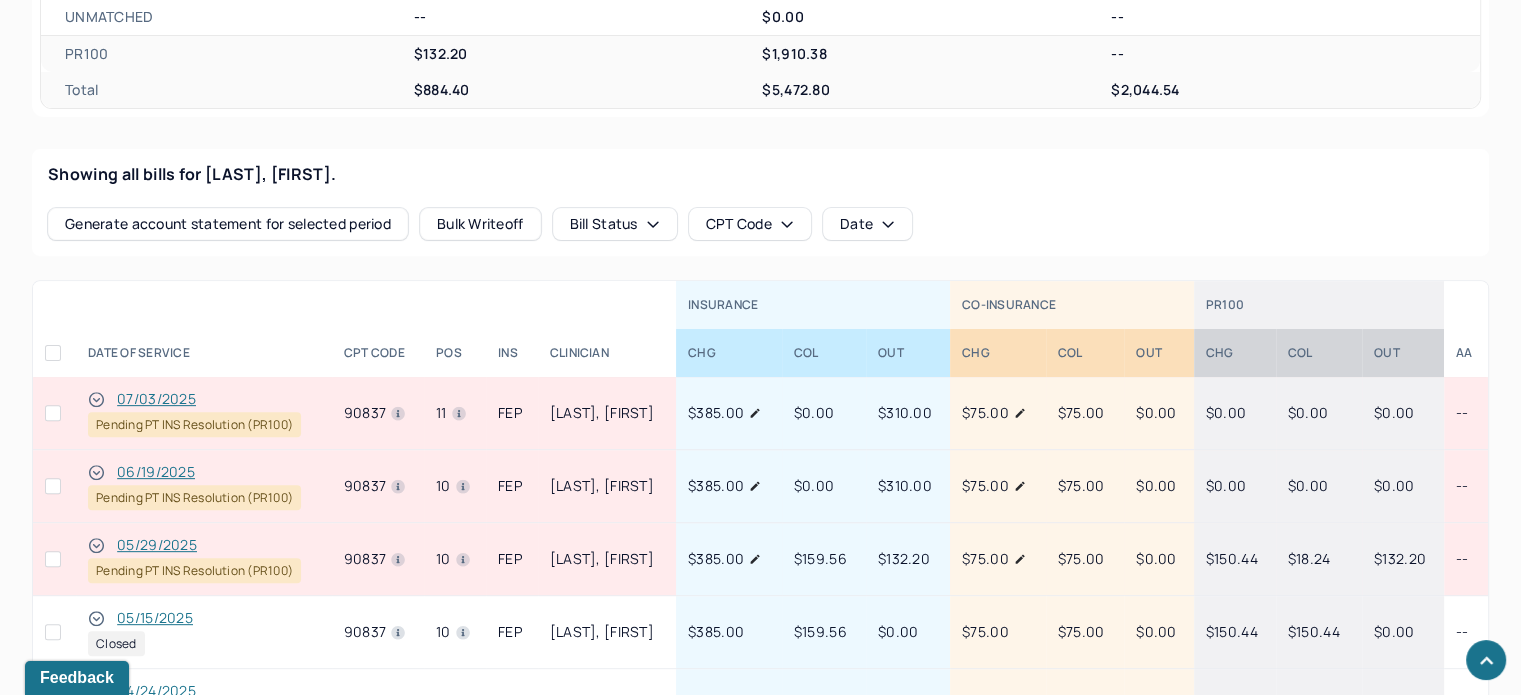 click on "06/19/2025" at bounding box center (156, 472) 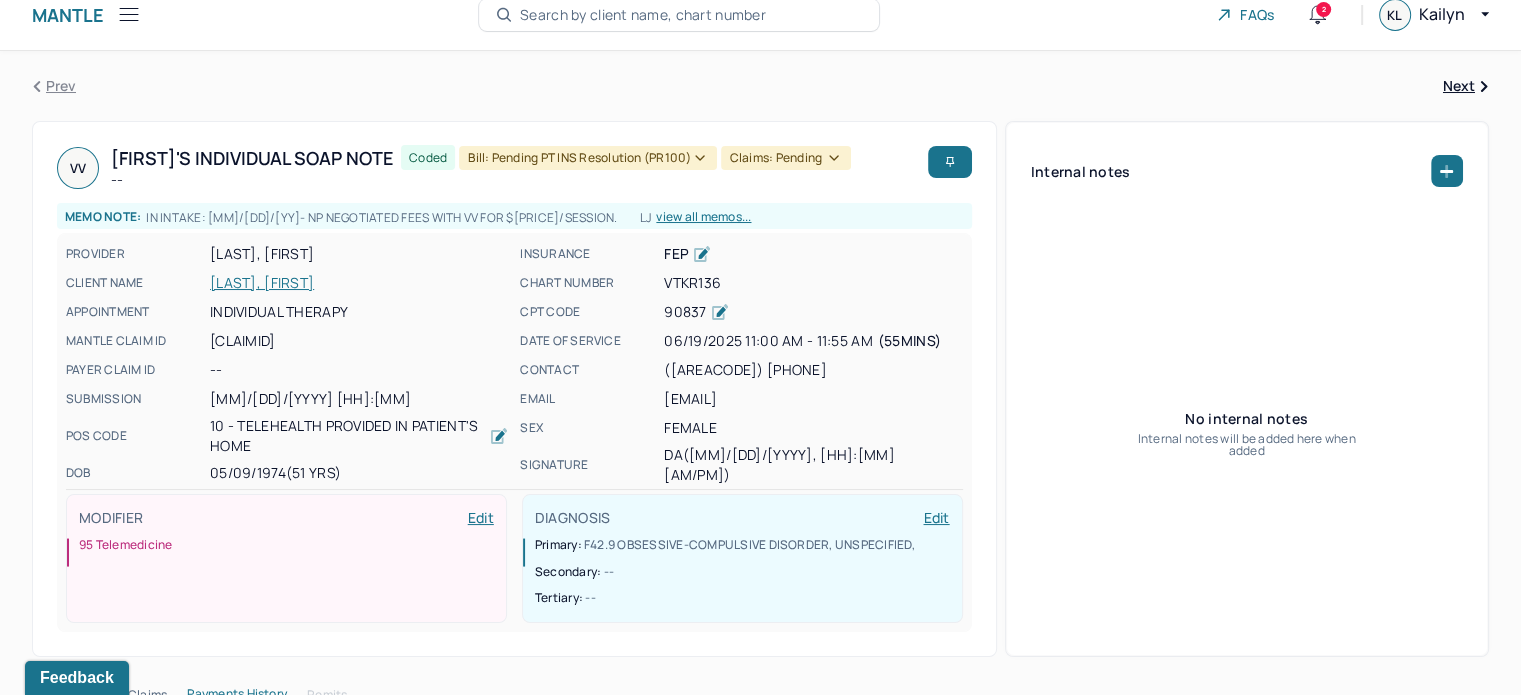 scroll, scrollTop: 0, scrollLeft: 0, axis: both 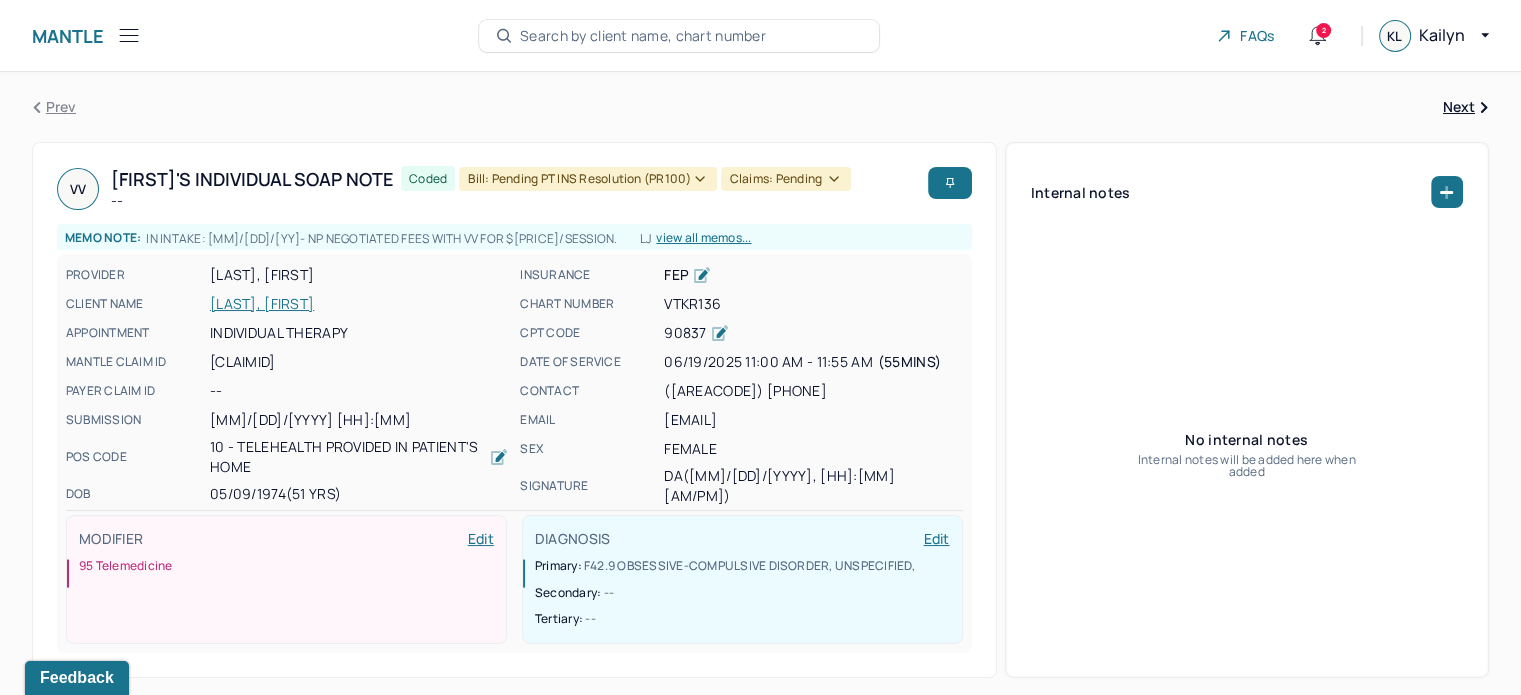 click on "VV [LAST]'s   Individual soap note -- Coded   Bill: Pending PT INS Resolution (PR100)     Claims: pending       Memo note: In Intake: [MM]/[DD]/[YY]- NP negotiated fees with VV for $[PRICE]/session.          LJ view all memos... PROVIDER [LAST], [FIRST] CLIENT NAME [LAST], [FIRST] APPOINTMENT Individual therapy   MANTLE CLAIM ID [CLAIMID] PAYER CLAIM ID -- SUBMISSION [MM]/[DD]/[YYYY] [HH]:[MM] POS CODE 10 - Telehealth Provided in Patient's Home     DOB [MM]/[DD]/[YYYY] ([AGE] Yrs) INSURANCE FEP     CHART NUMBER [CHARTNUM] CPT CODE 90837     DATE OF SERVICE [MM]/[DD]/[YYYY]   [HH]:[MM]   -   [HH]:[MM] ( [MINUTES]mins ) CONTACT [PHONE] EMAIL [EMAIL] SEX female SIGNATURE DA  ([MM]/[DD]/[YYYY], [HH]:[MM] [AM/PM]) MODIFIER   Edit   95 Telemedicine DIAGNOSIS   Edit   Primary:   F42.9 OBSESSIVE-COMPULSIVE DISORDER, UNSPECIFIED ,  Secondary:   -- Tertiary:   --" at bounding box center [514, 410] 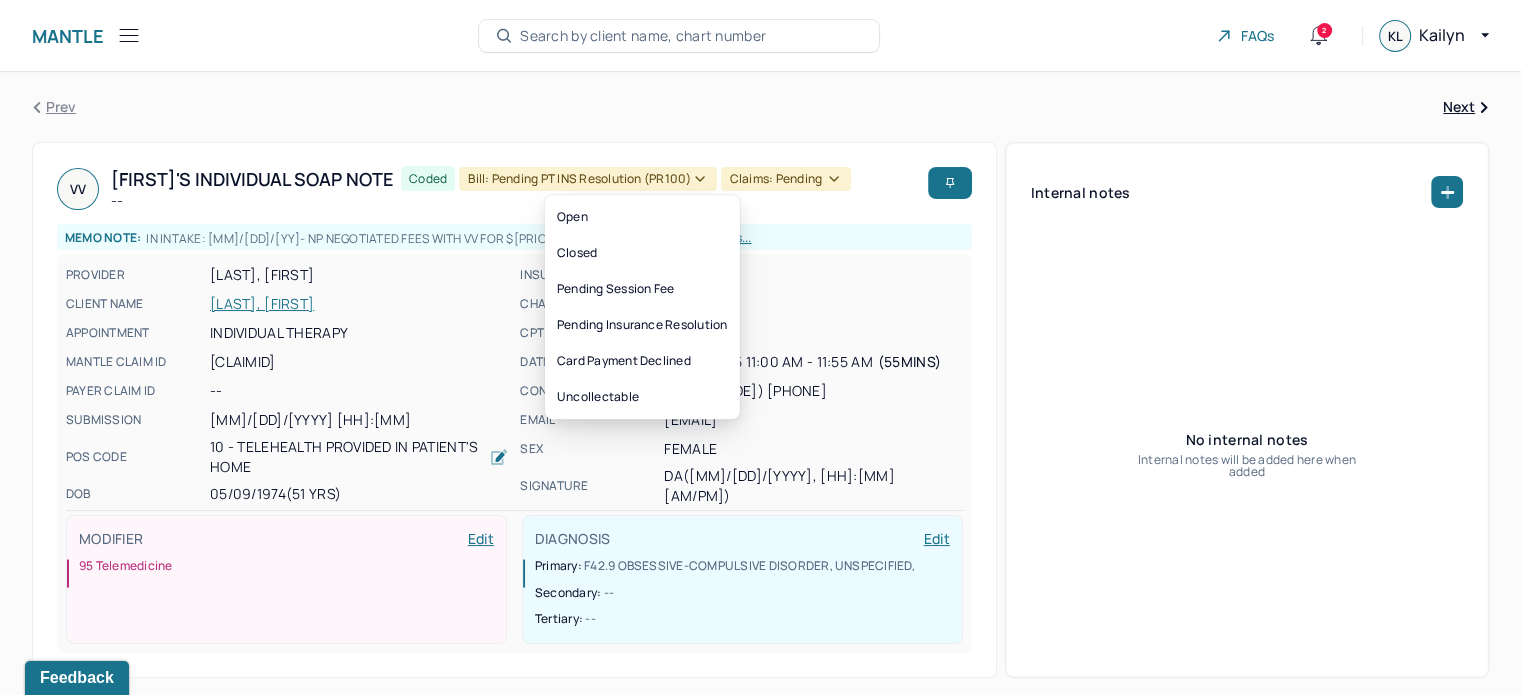 click on "Bill: Pending PT INS Resolution (PR100)" at bounding box center (587, 179) 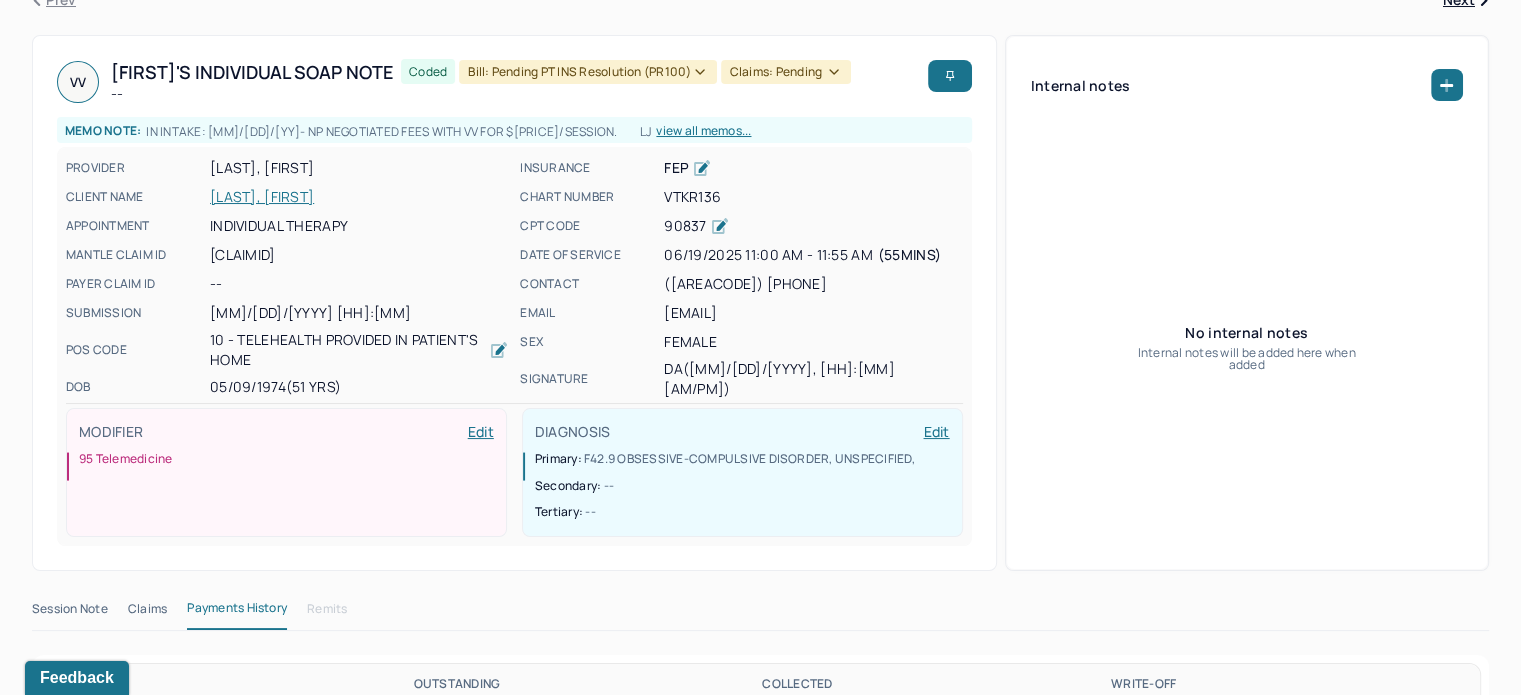 scroll, scrollTop: 100, scrollLeft: 0, axis: vertical 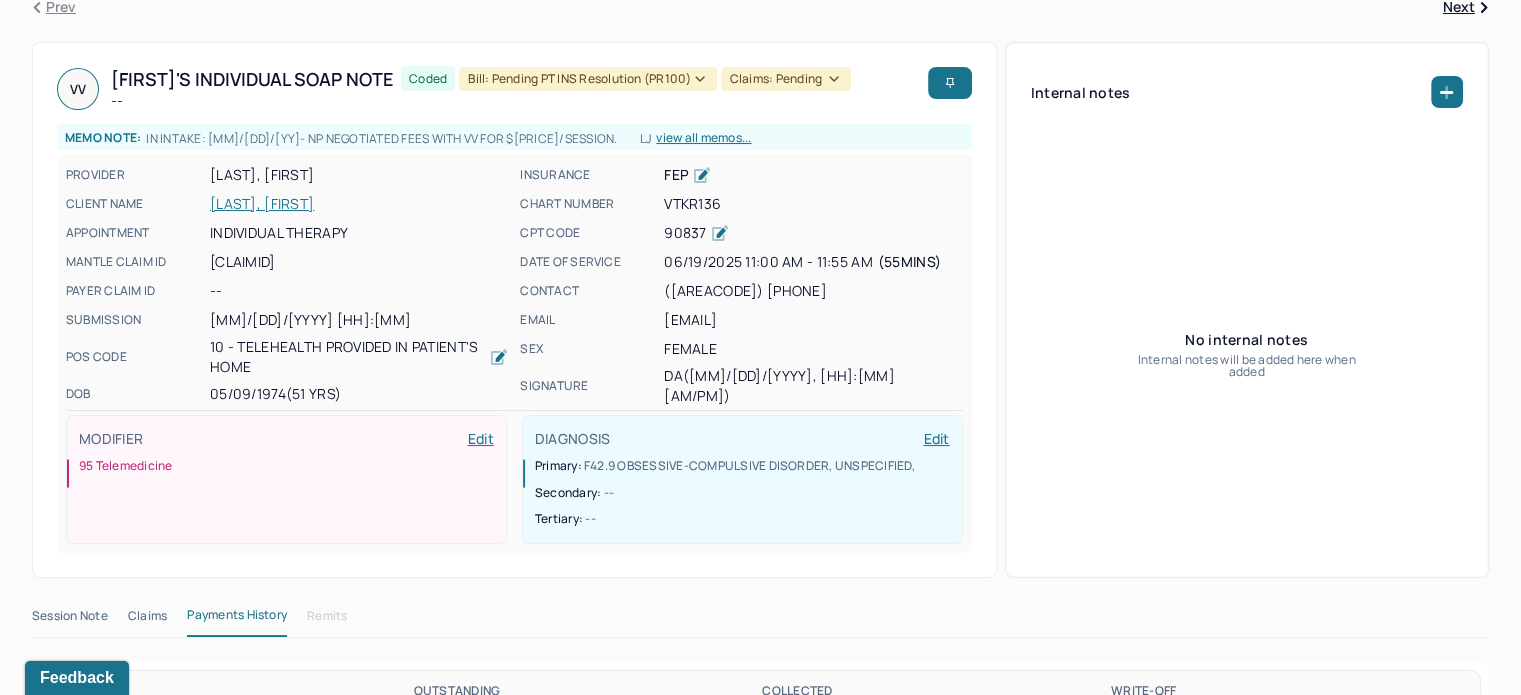 click on "Bill: Pending PT INS Resolution (PR100)" at bounding box center [587, 79] 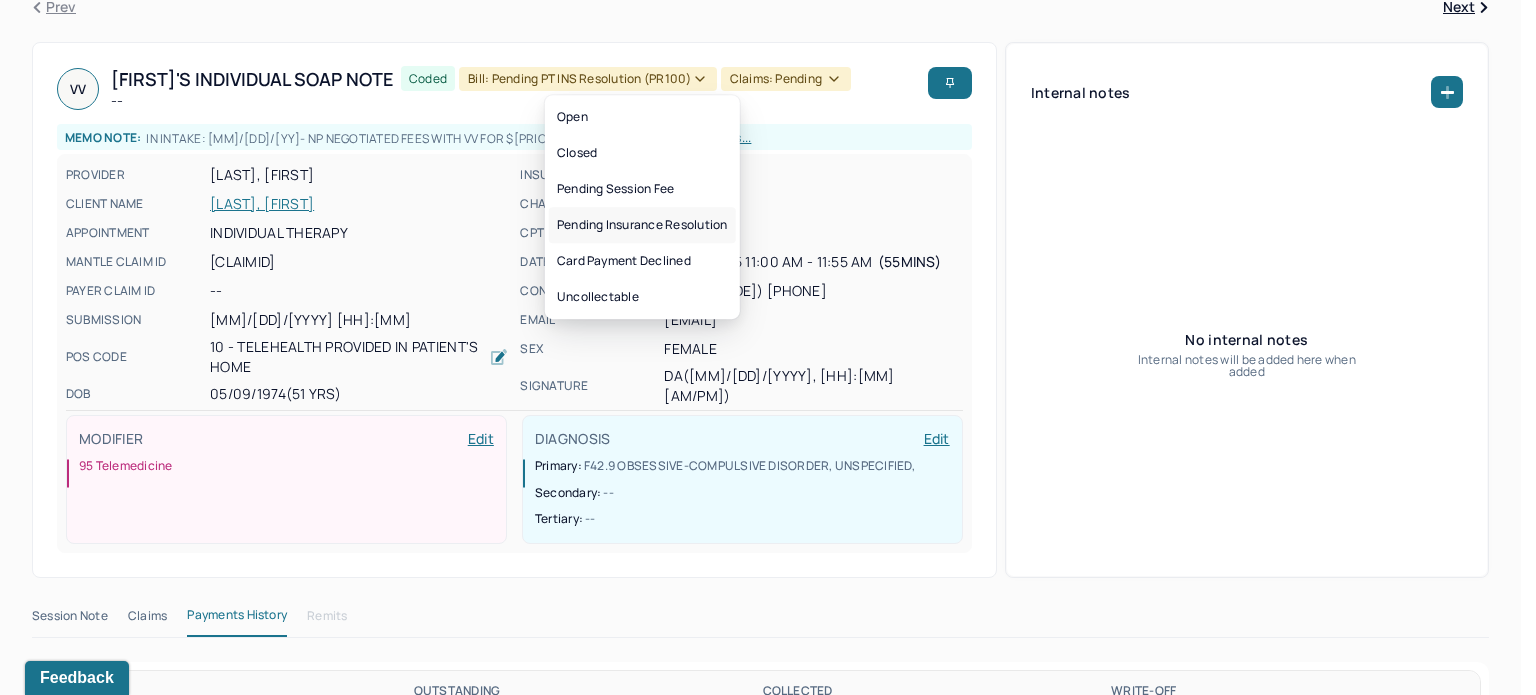 click on "Pending Insurance Resolution" at bounding box center [642, 225] 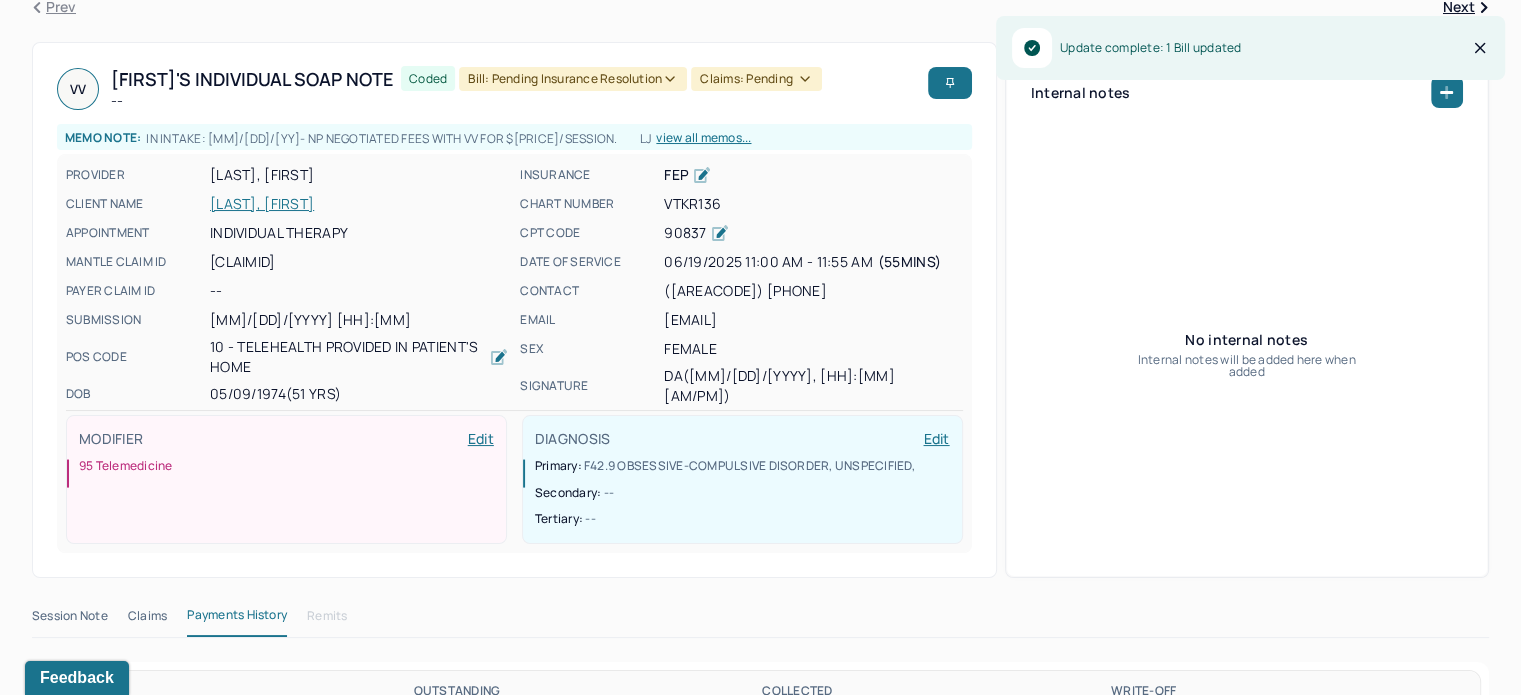 click on "[LAST], [FIRST]" at bounding box center (359, 204) 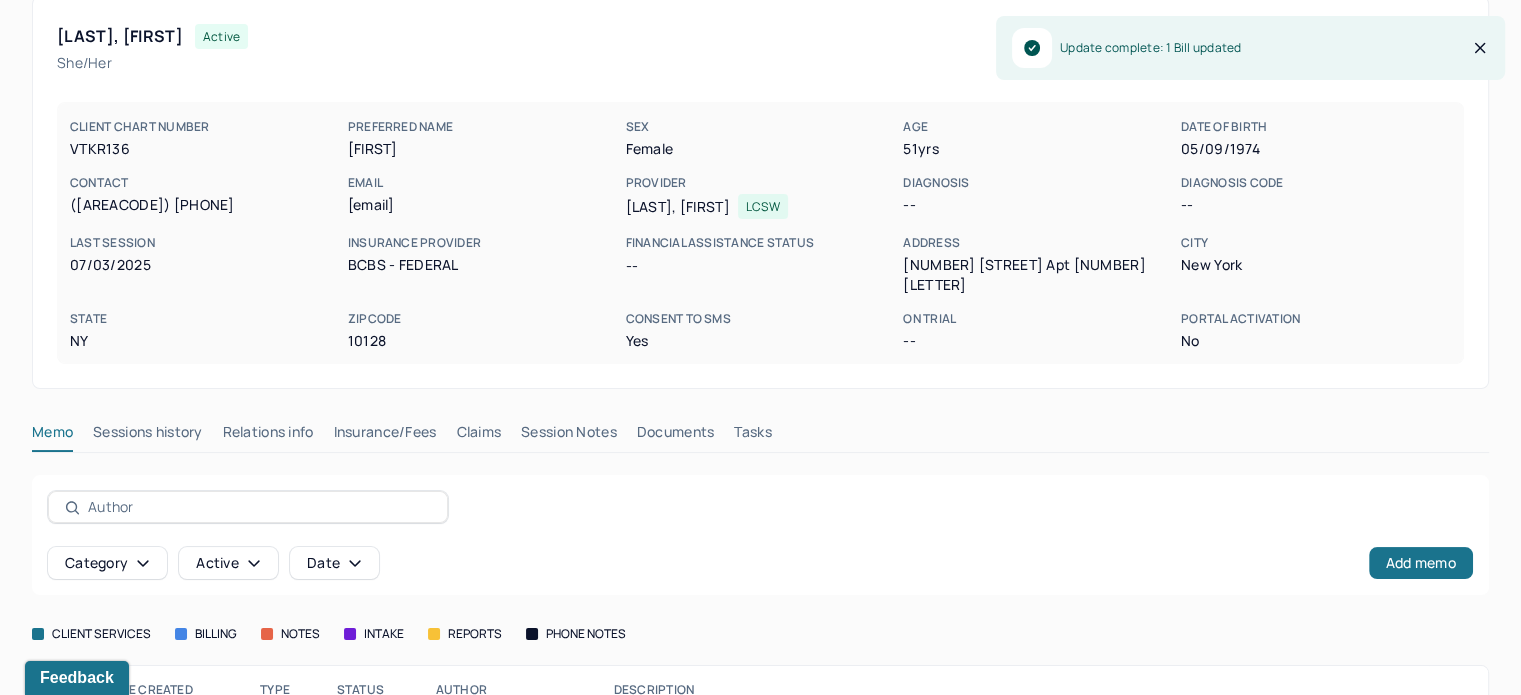scroll, scrollTop: 0, scrollLeft: 0, axis: both 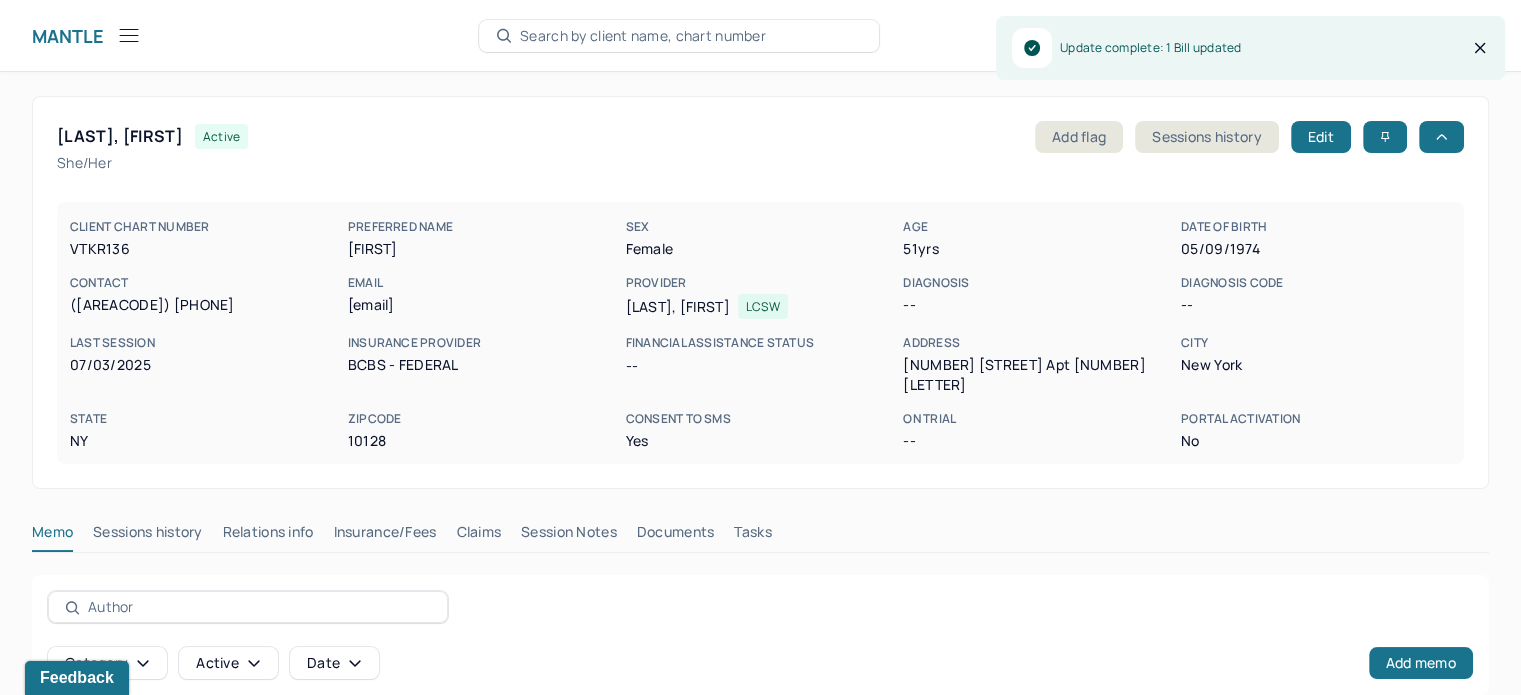 click on "Claims" at bounding box center [478, 536] 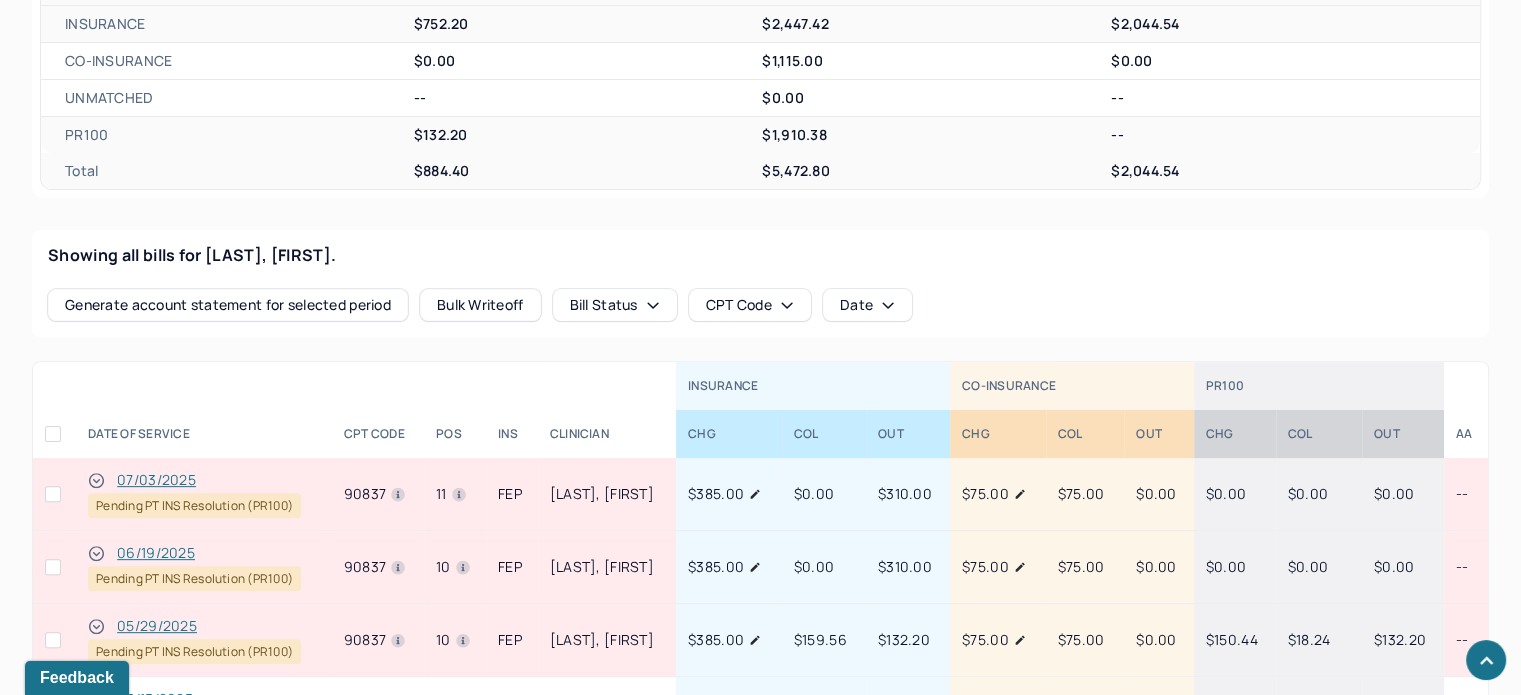 scroll, scrollTop: 900, scrollLeft: 0, axis: vertical 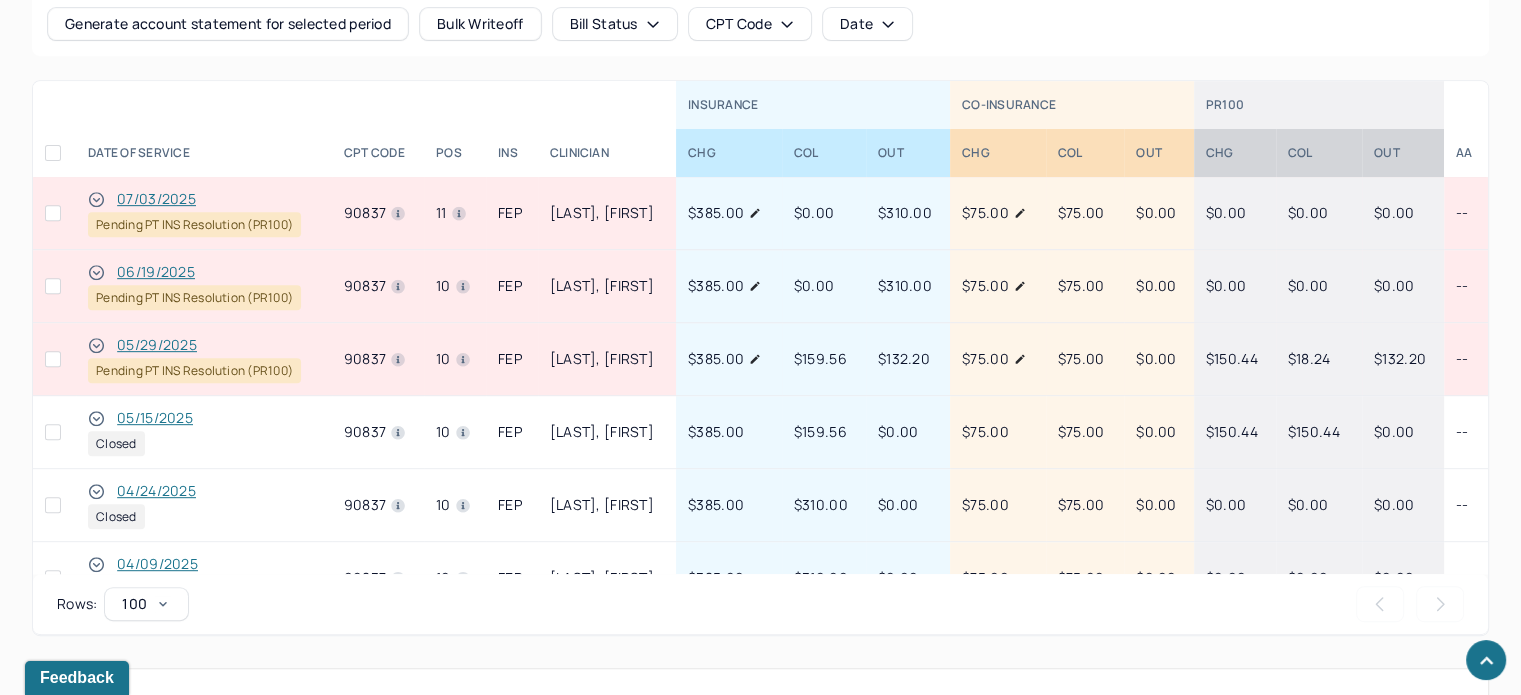 click on "06/19/2025" at bounding box center [156, 272] 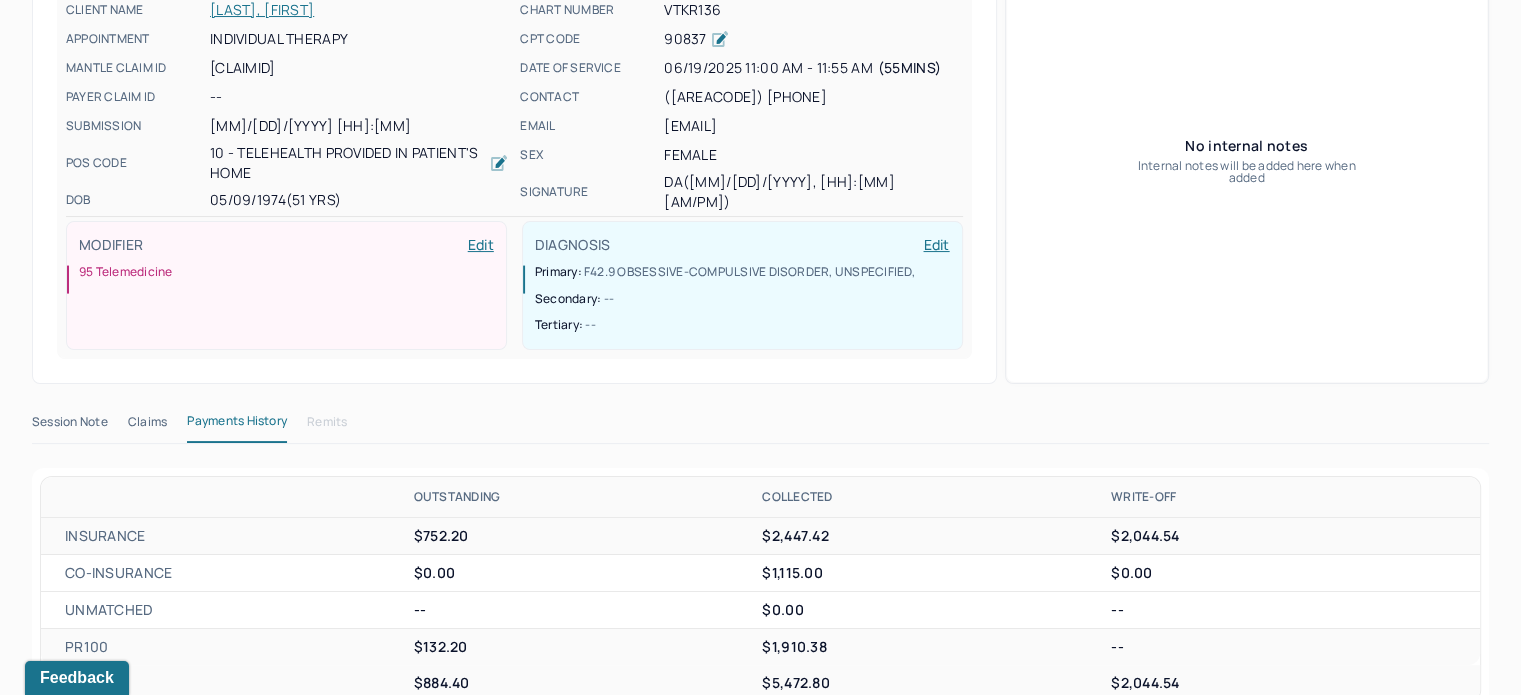 scroll, scrollTop: 0, scrollLeft: 0, axis: both 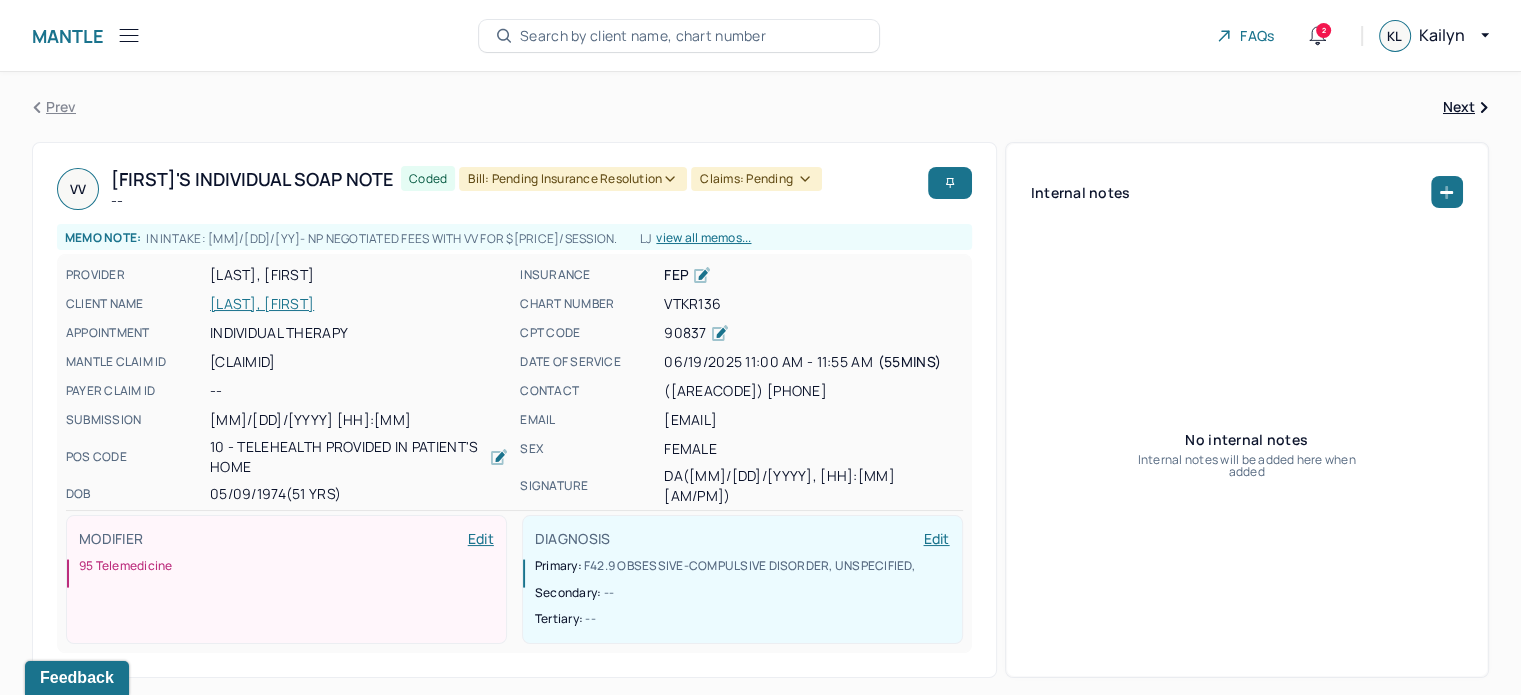 click on "[LAST], [FIRST]" at bounding box center [359, 304] 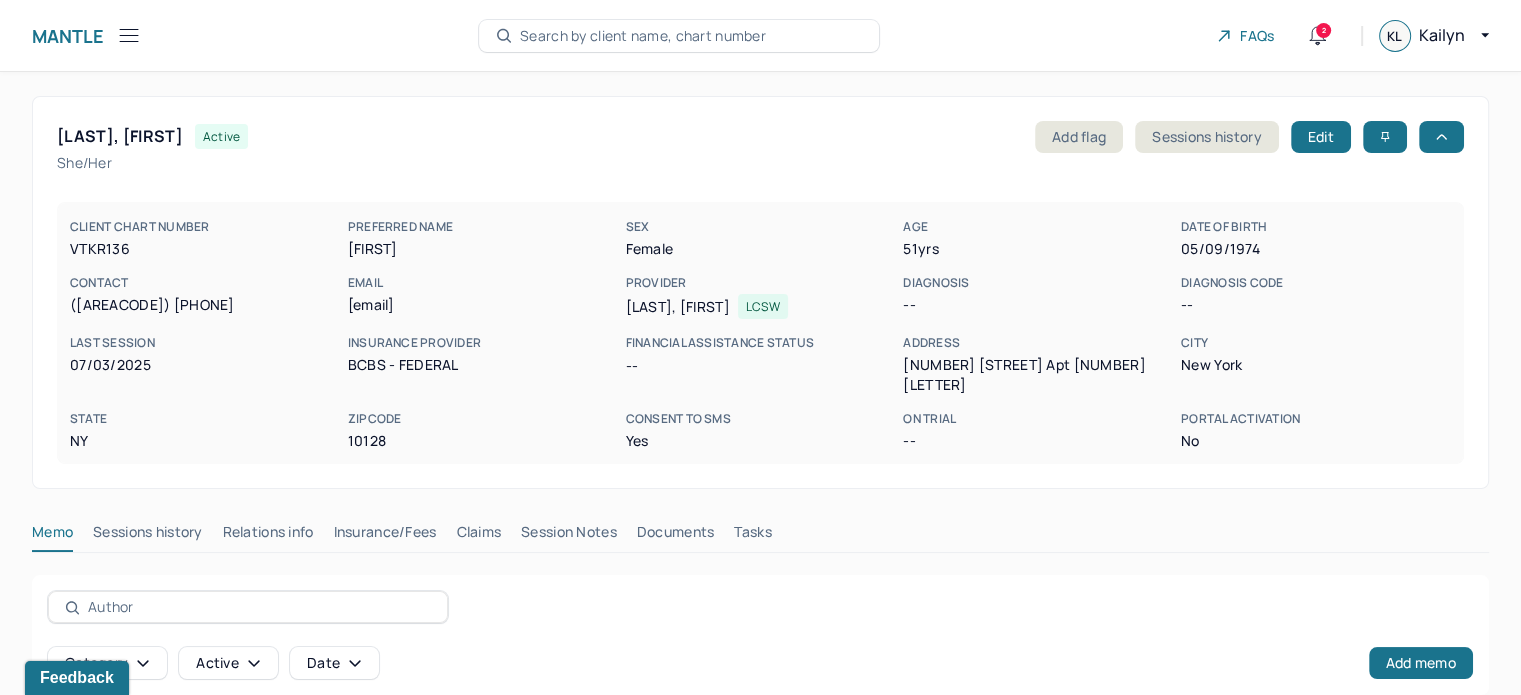click on "Claims" at bounding box center [478, 536] 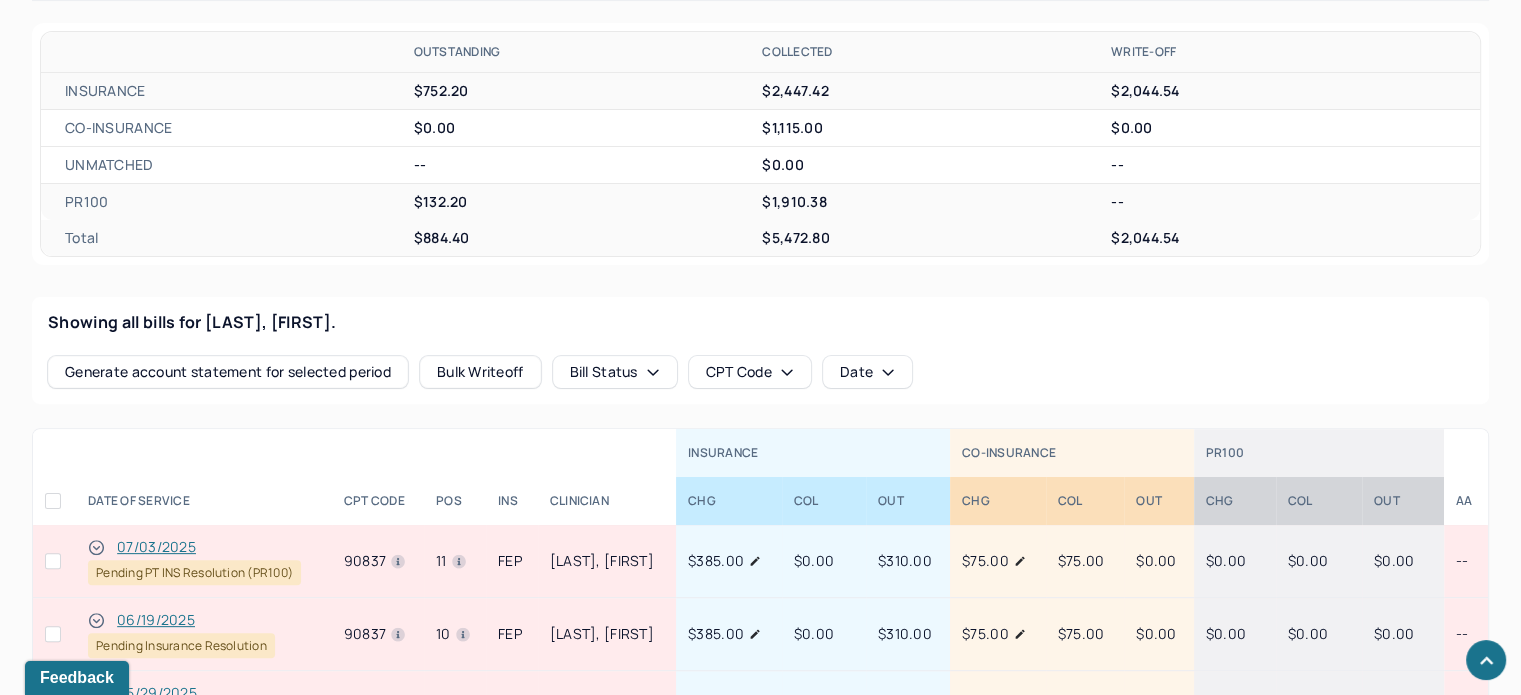scroll, scrollTop: 700, scrollLeft: 0, axis: vertical 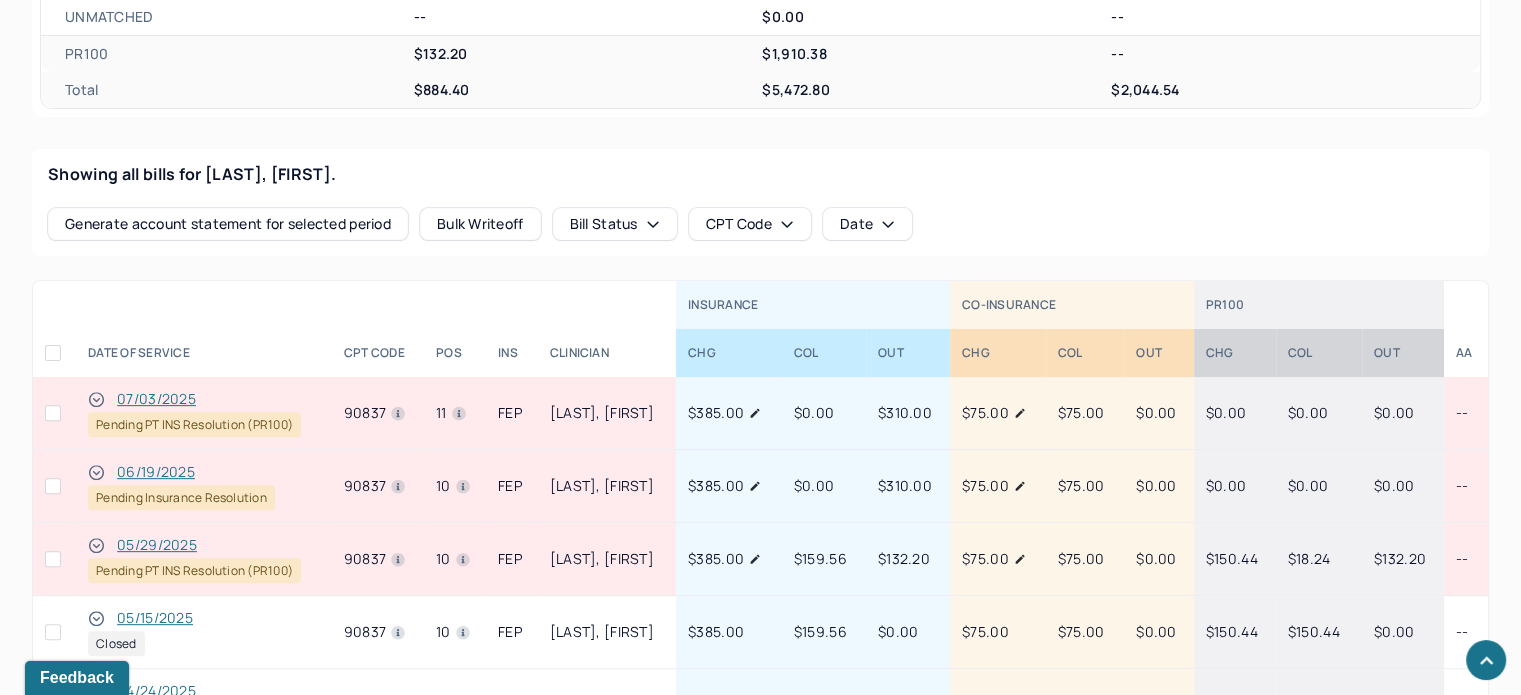 click on "07/03/2025" at bounding box center (156, 399) 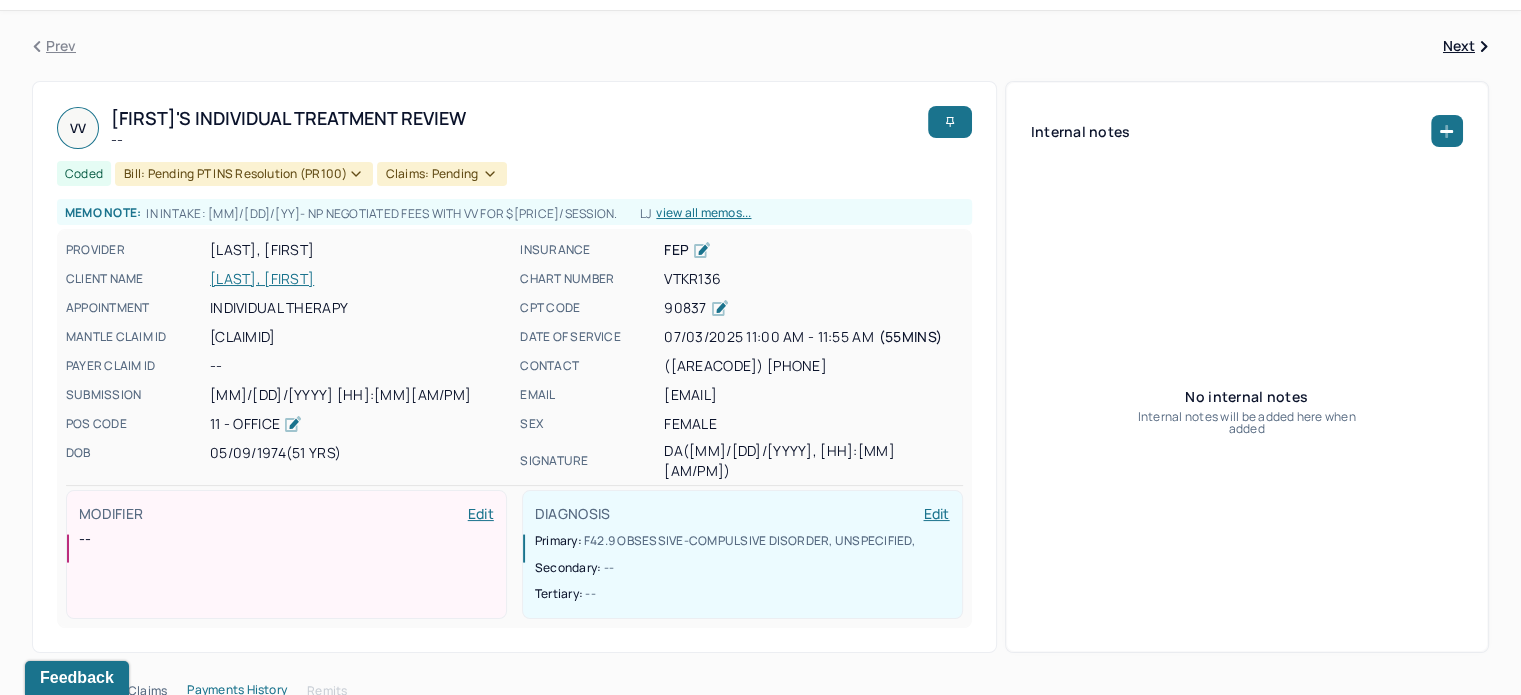 scroll, scrollTop: 0, scrollLeft: 0, axis: both 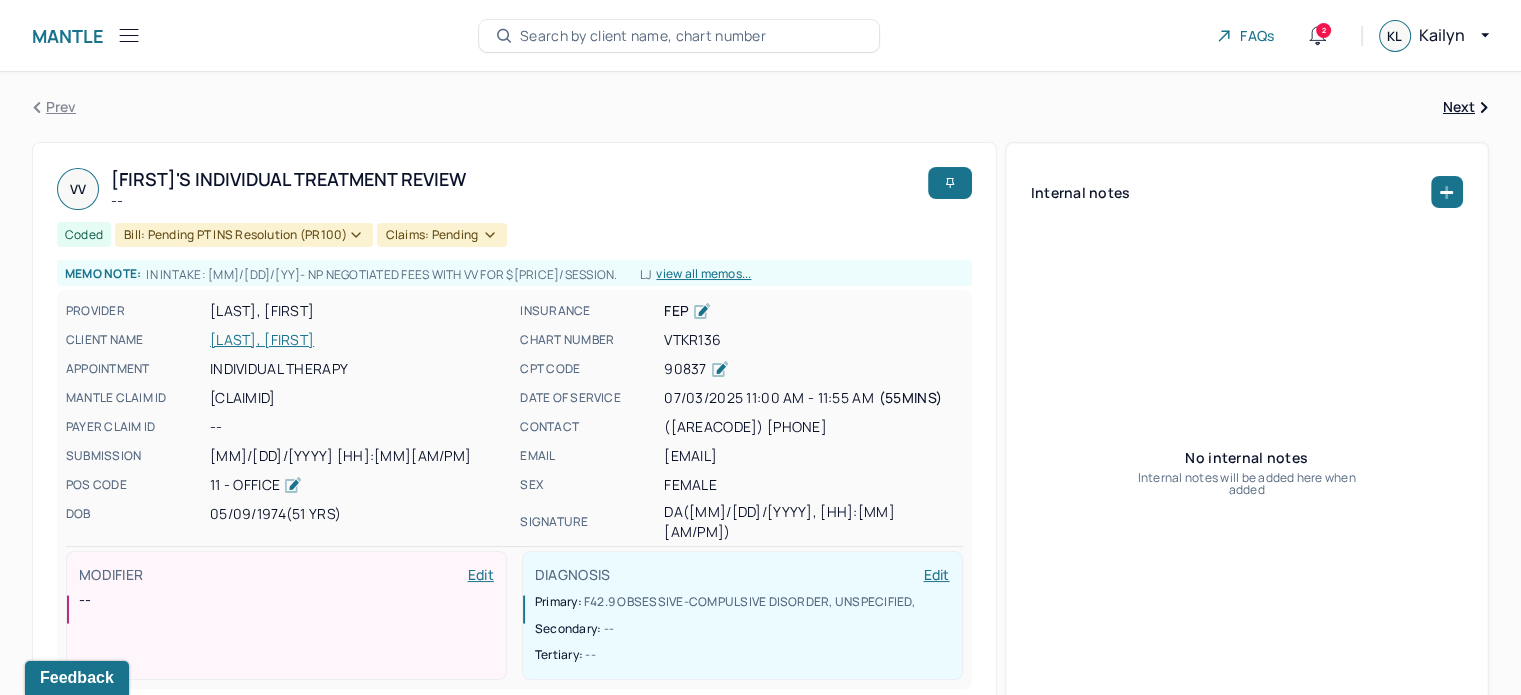 click on "Bill: Pending PT INS Resolution (PR100)" at bounding box center (243, 235) 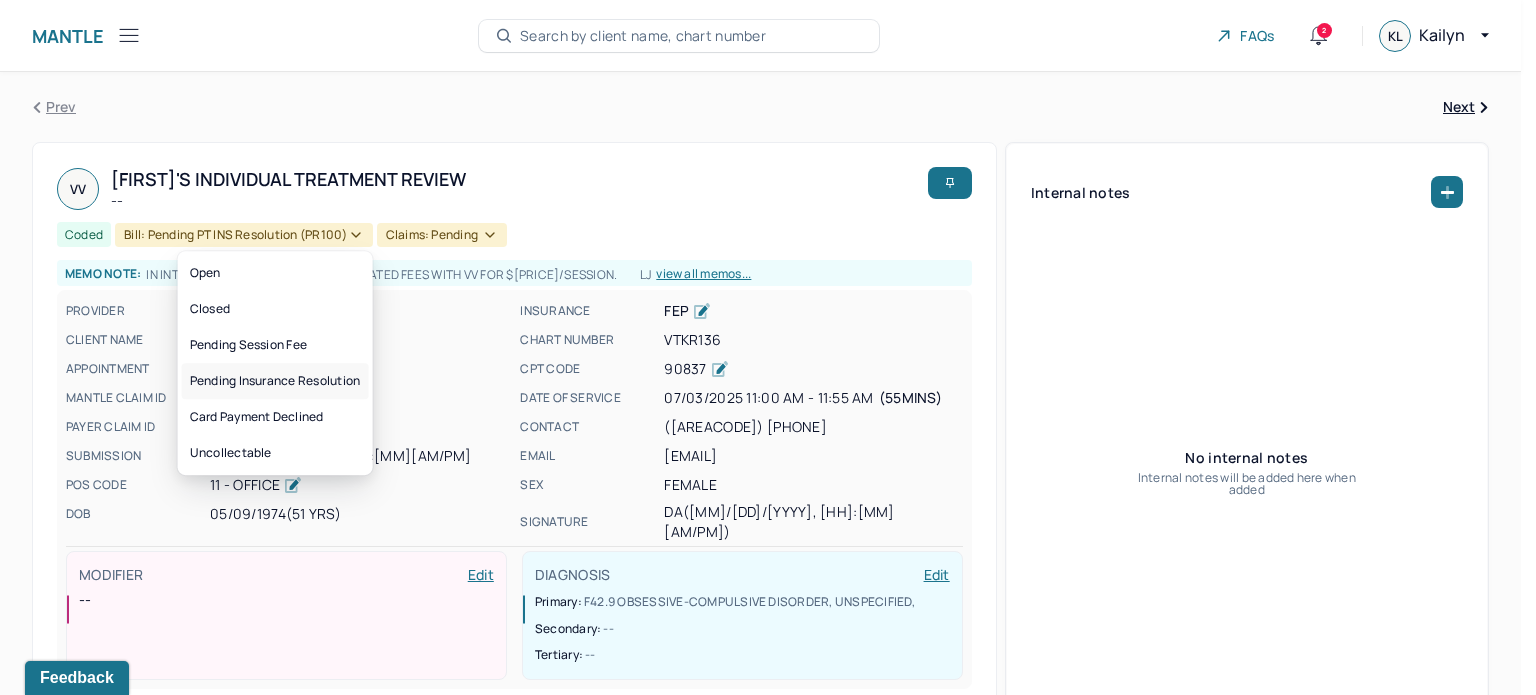 click on "Pending Insurance Resolution" at bounding box center (275, 381) 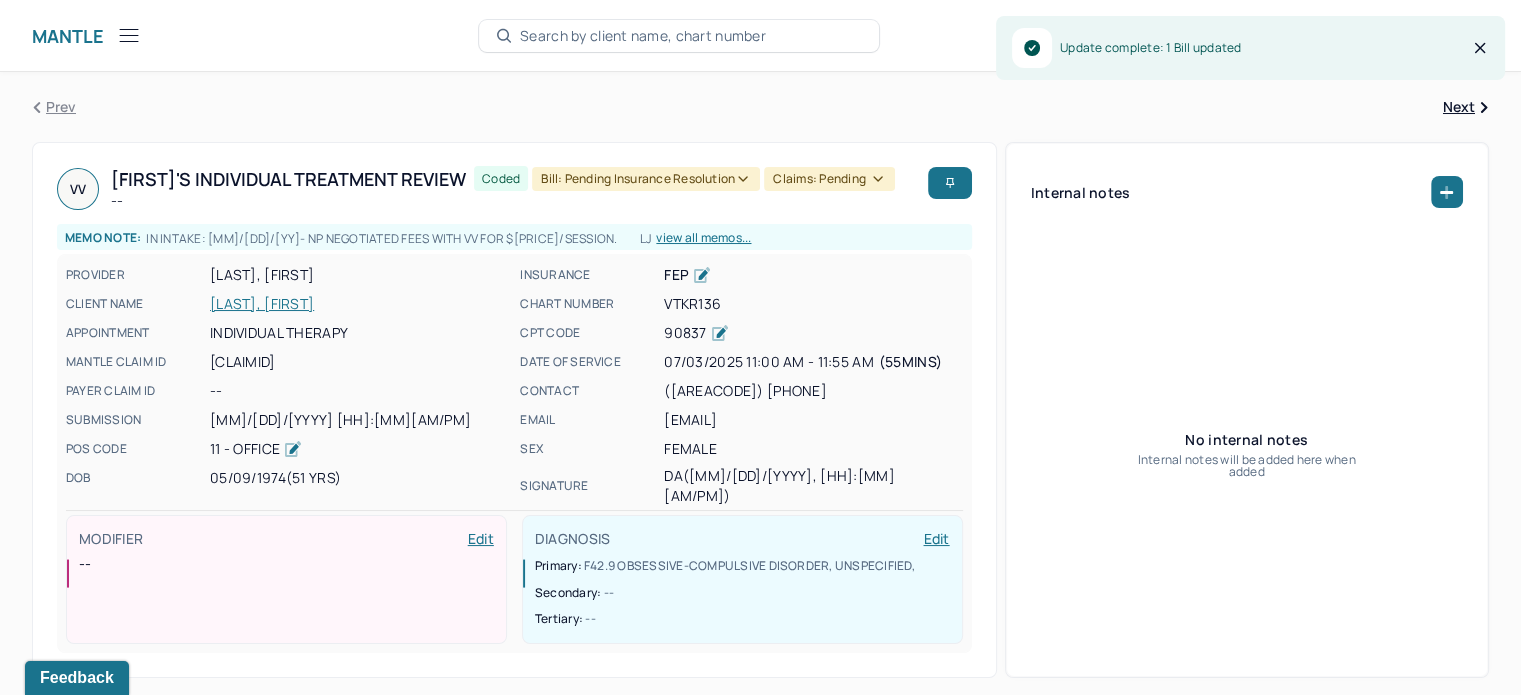 click on "[LAST], [FIRST]" at bounding box center [359, 304] 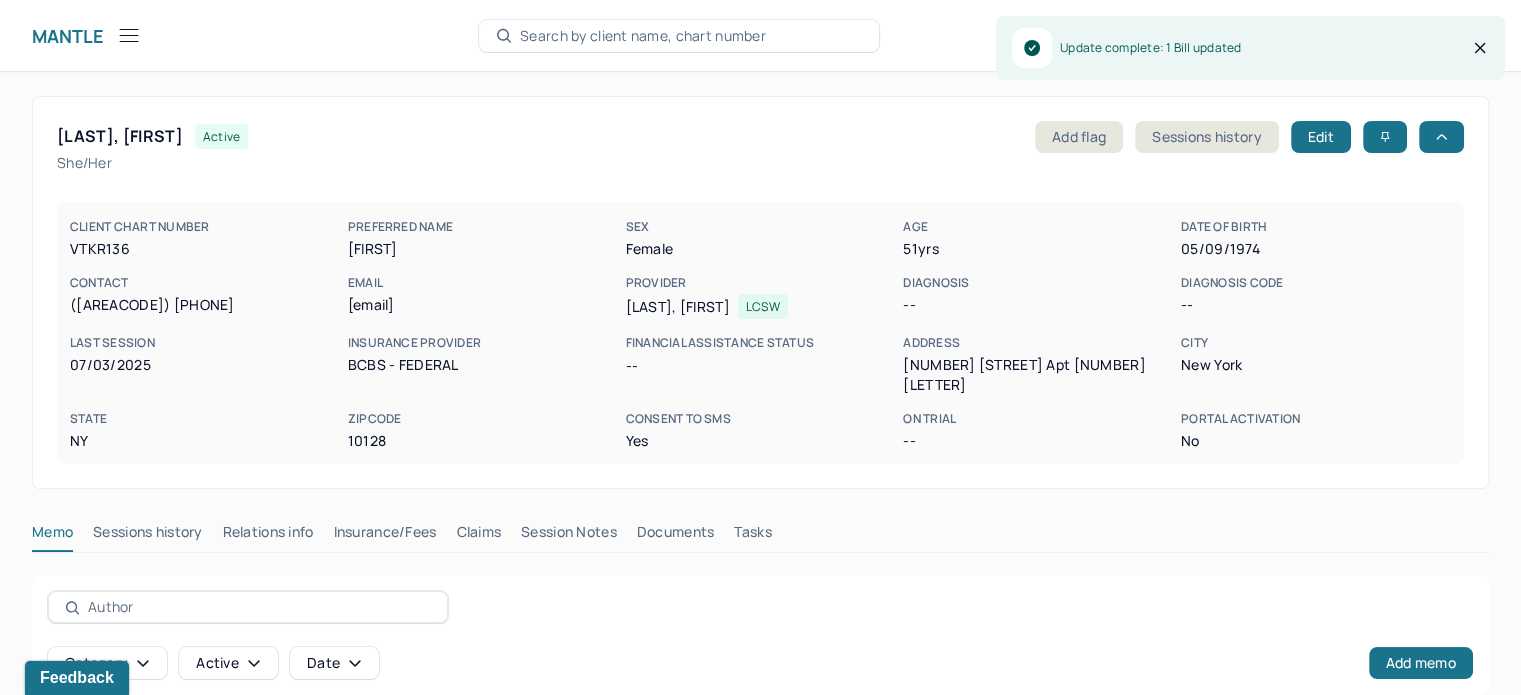 click on "Claims" at bounding box center [478, 536] 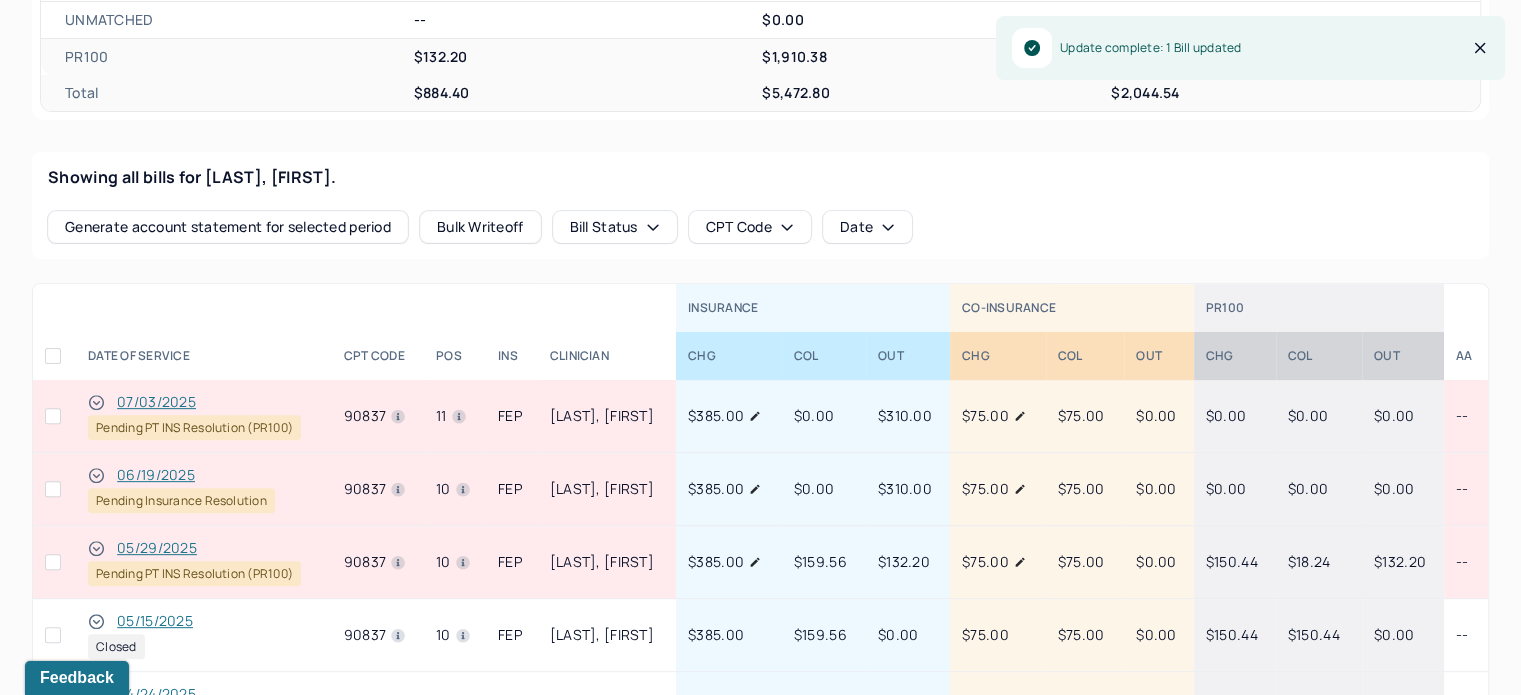 scroll, scrollTop: 700, scrollLeft: 0, axis: vertical 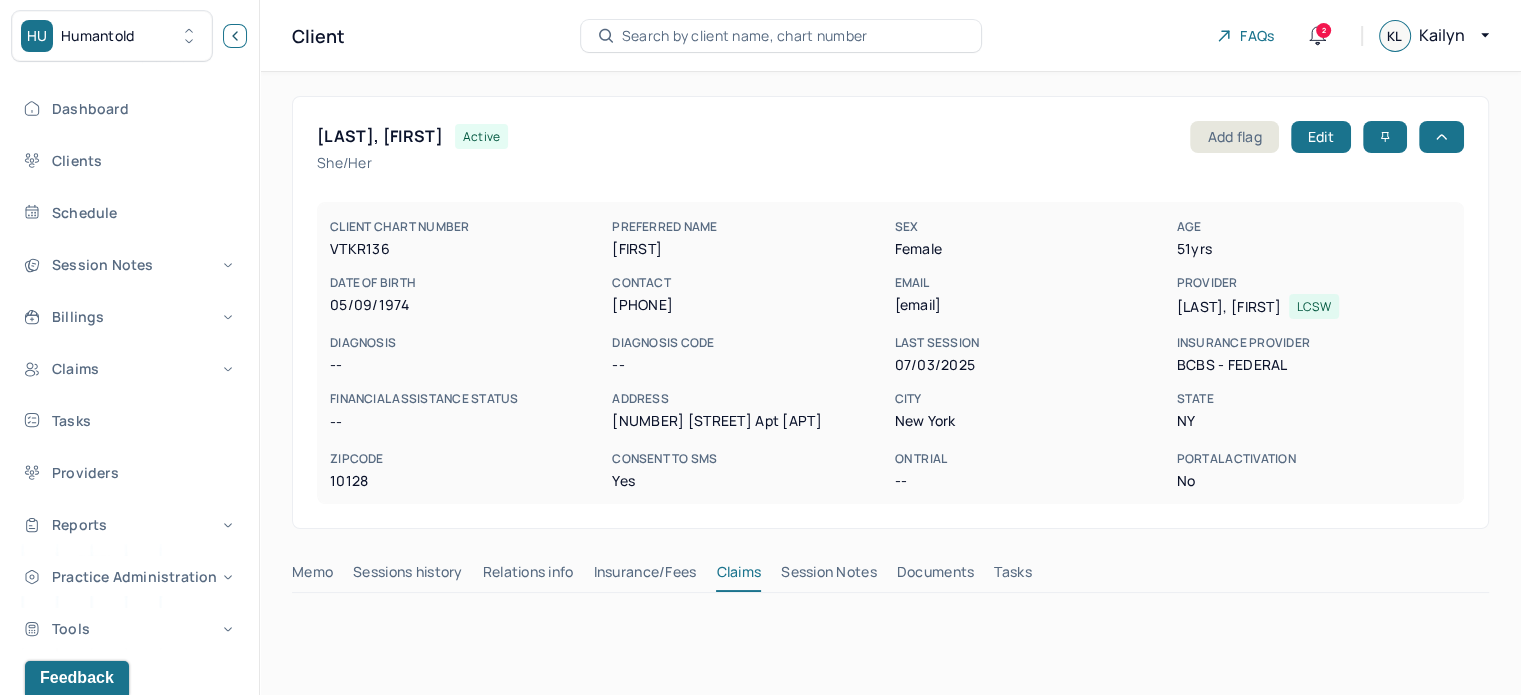 click at bounding box center (235, 36) 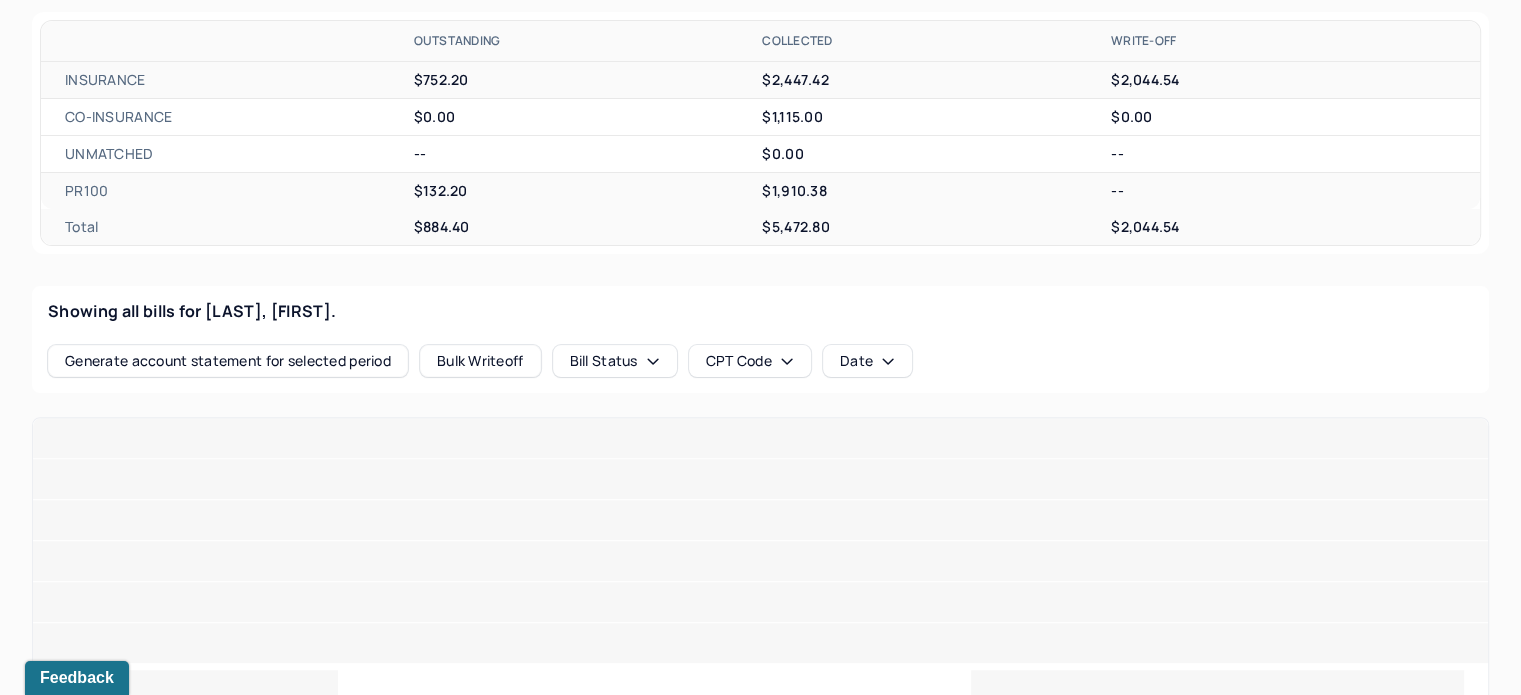 scroll, scrollTop: 800, scrollLeft: 0, axis: vertical 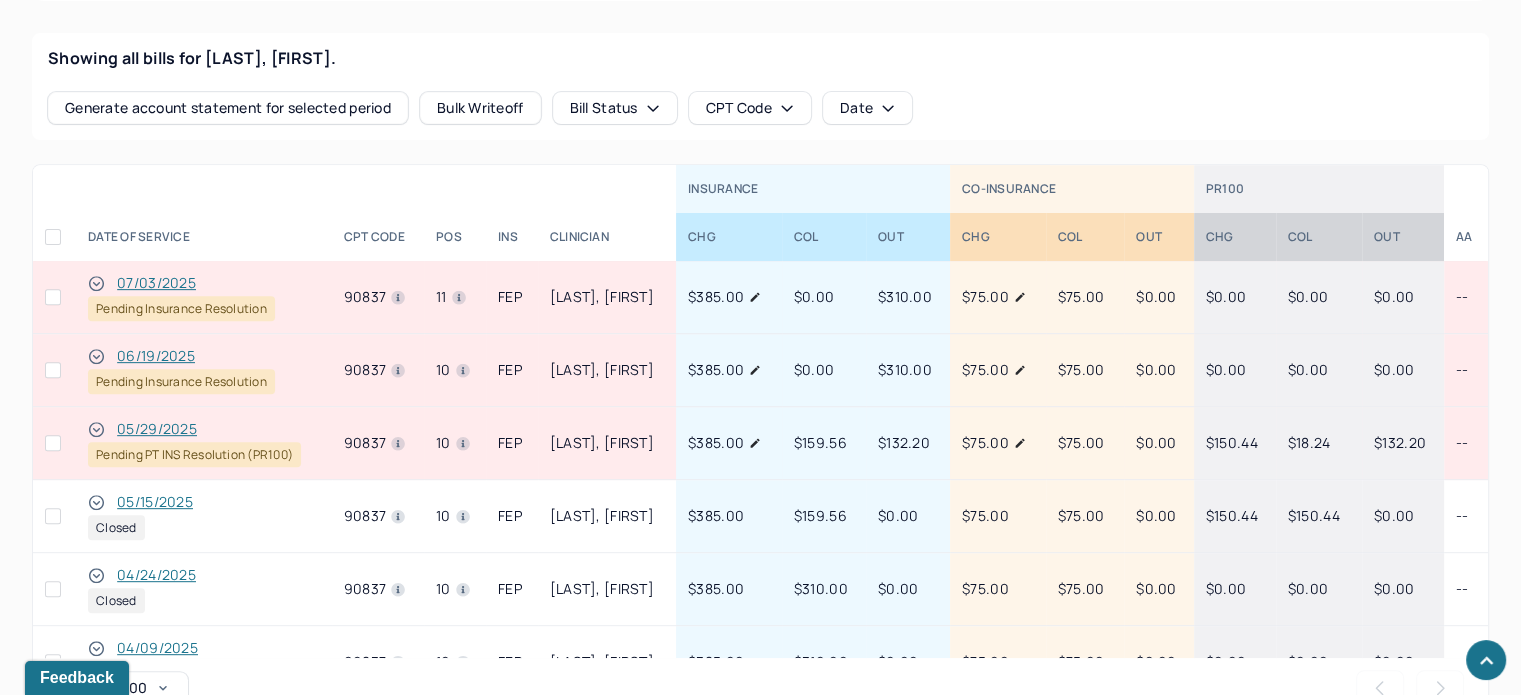 click on "05/29/2025" at bounding box center (157, 429) 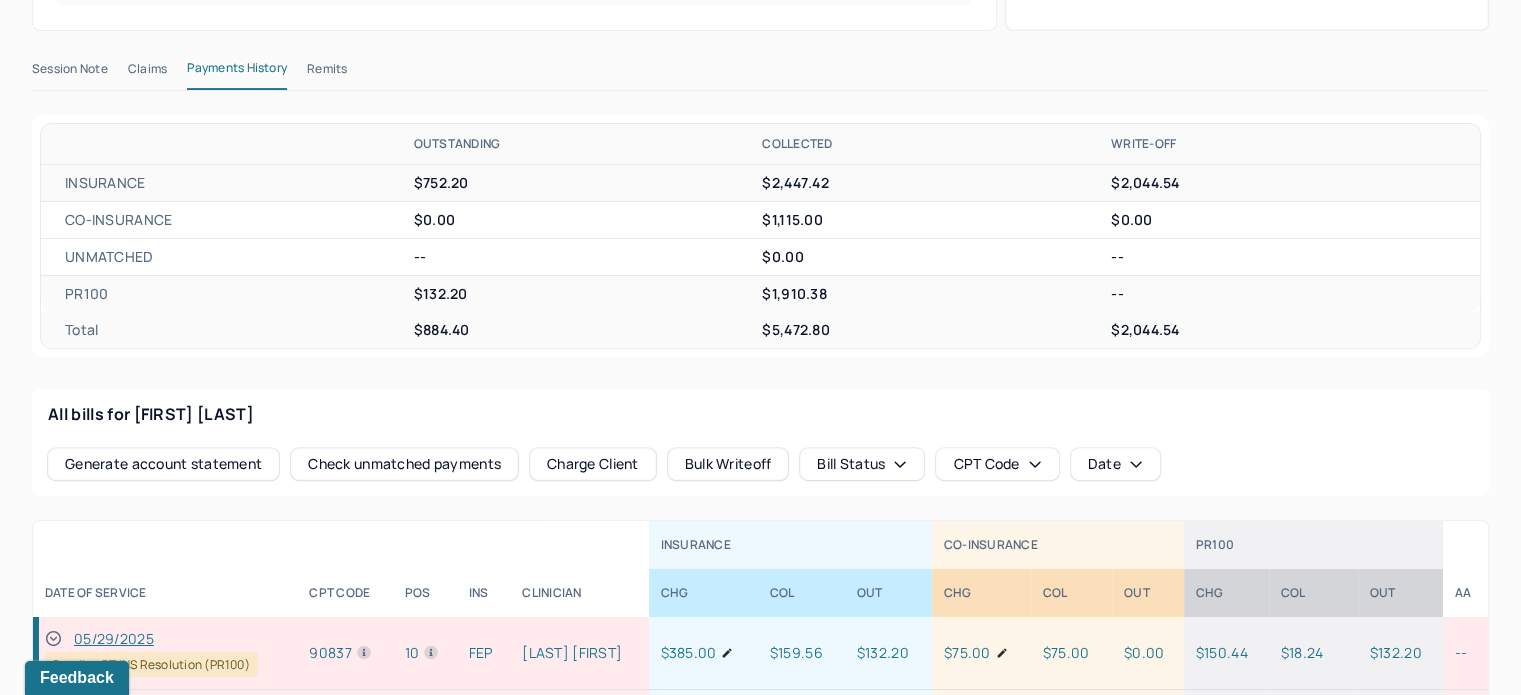 scroll, scrollTop: 478, scrollLeft: 0, axis: vertical 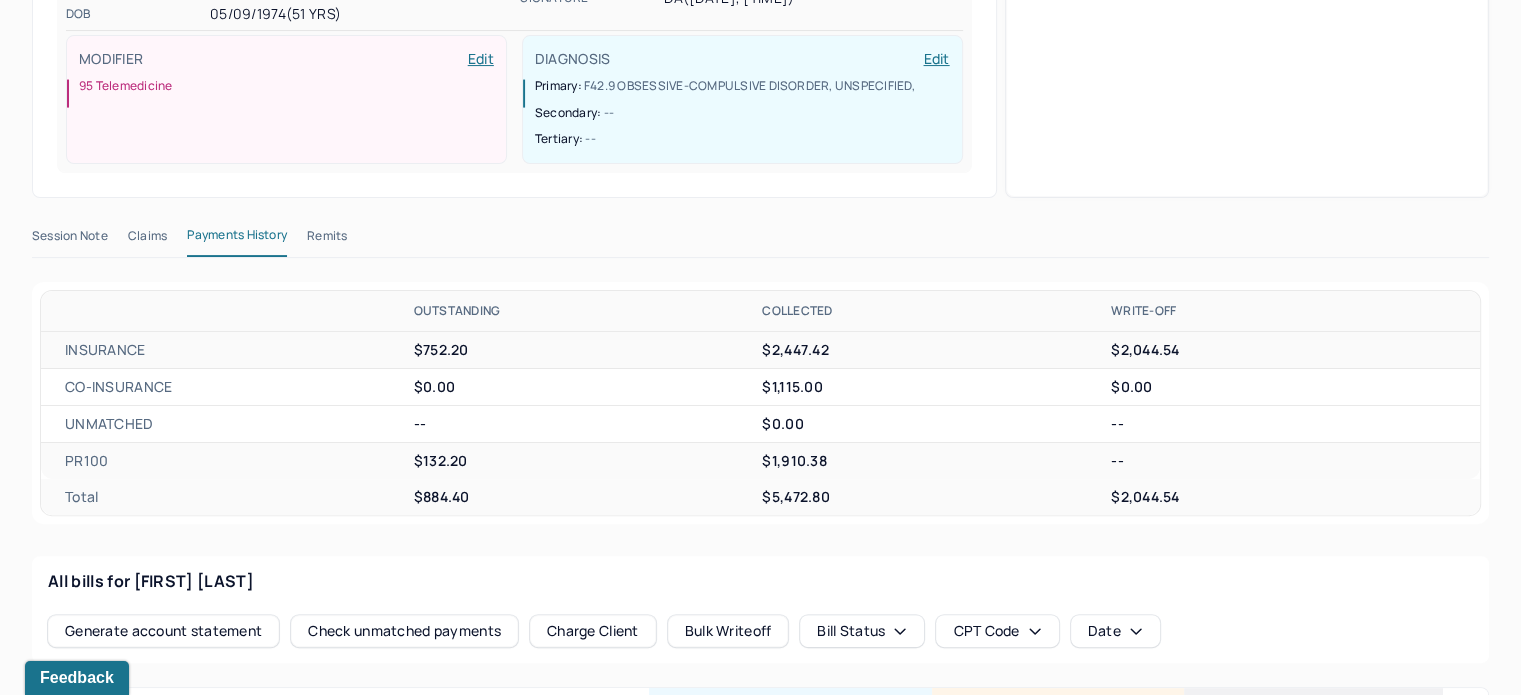 click on "Remits" at bounding box center (327, 240) 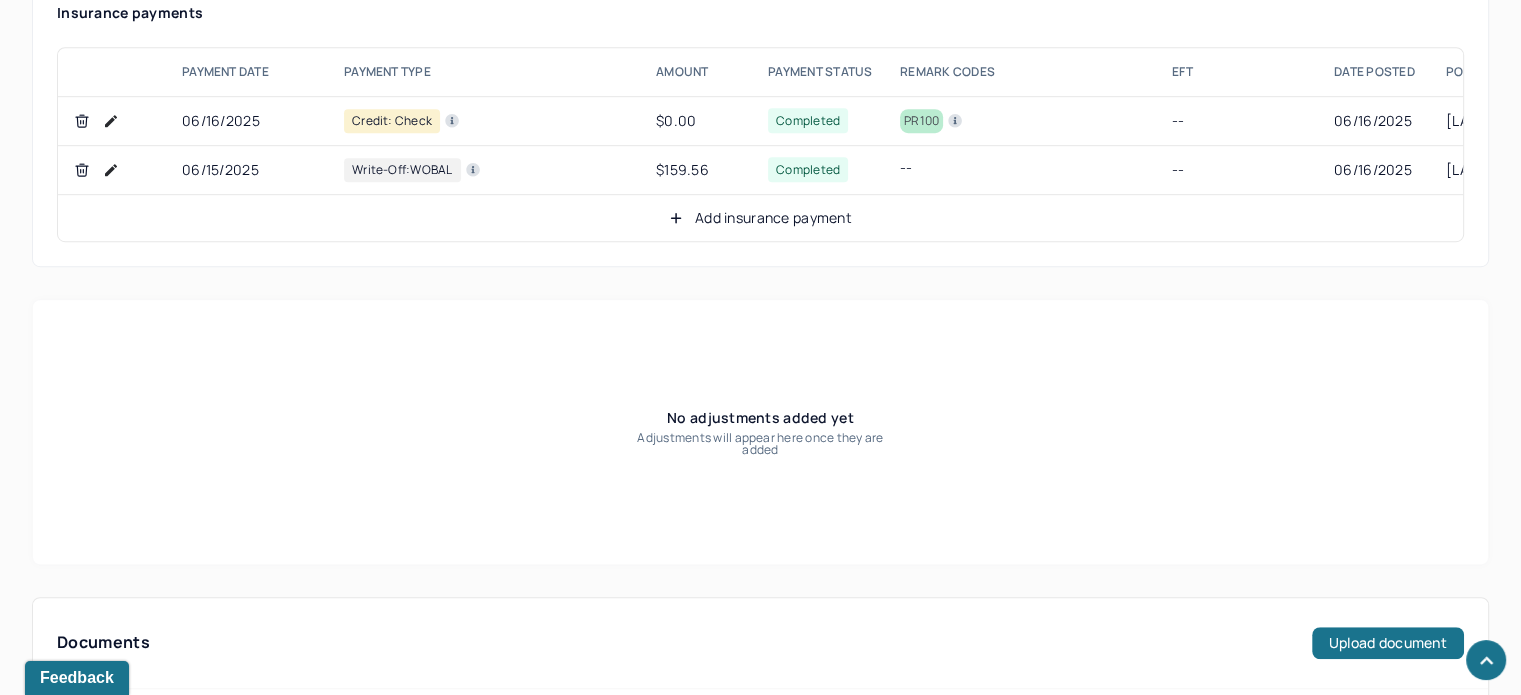 scroll, scrollTop: 1280, scrollLeft: 0, axis: vertical 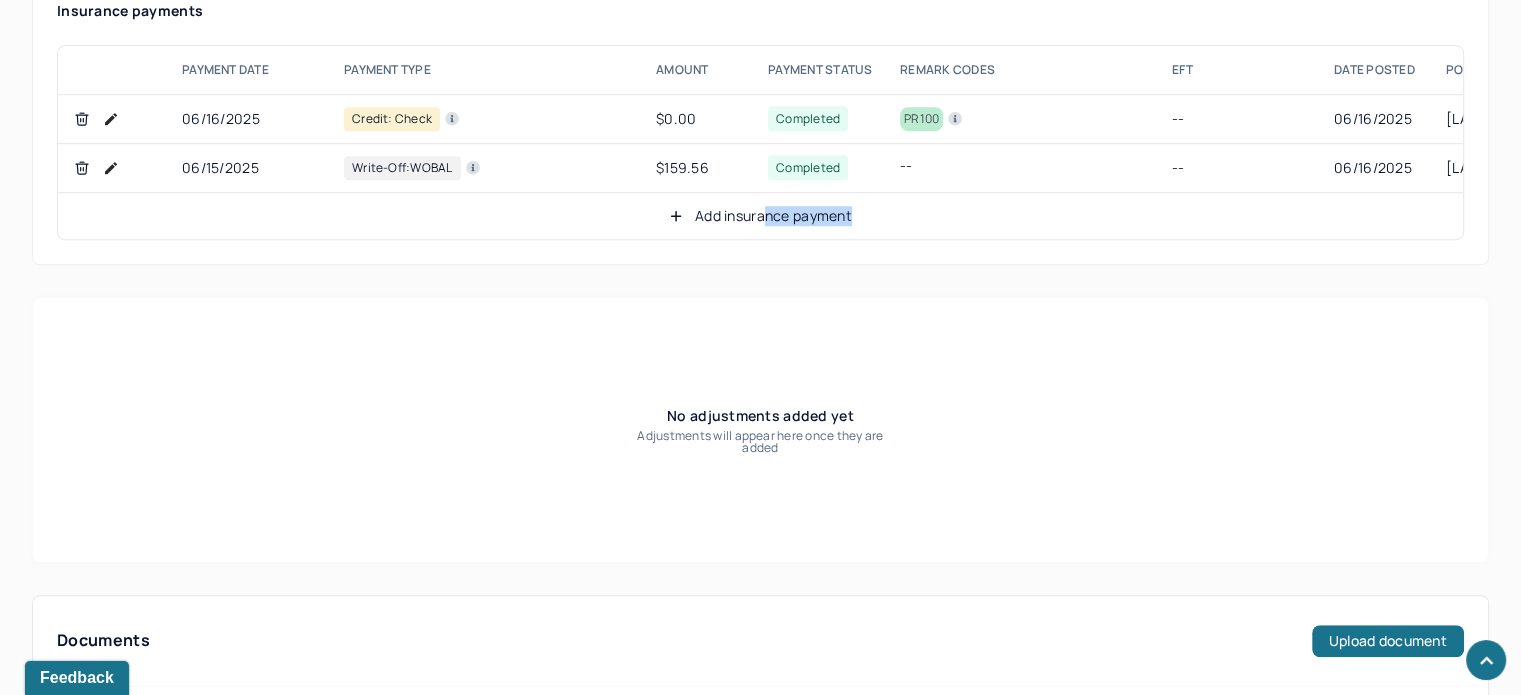 drag, startPoint x: 766, startPoint y: 252, endPoint x: 892, endPoint y: 255, distance: 126.035706 